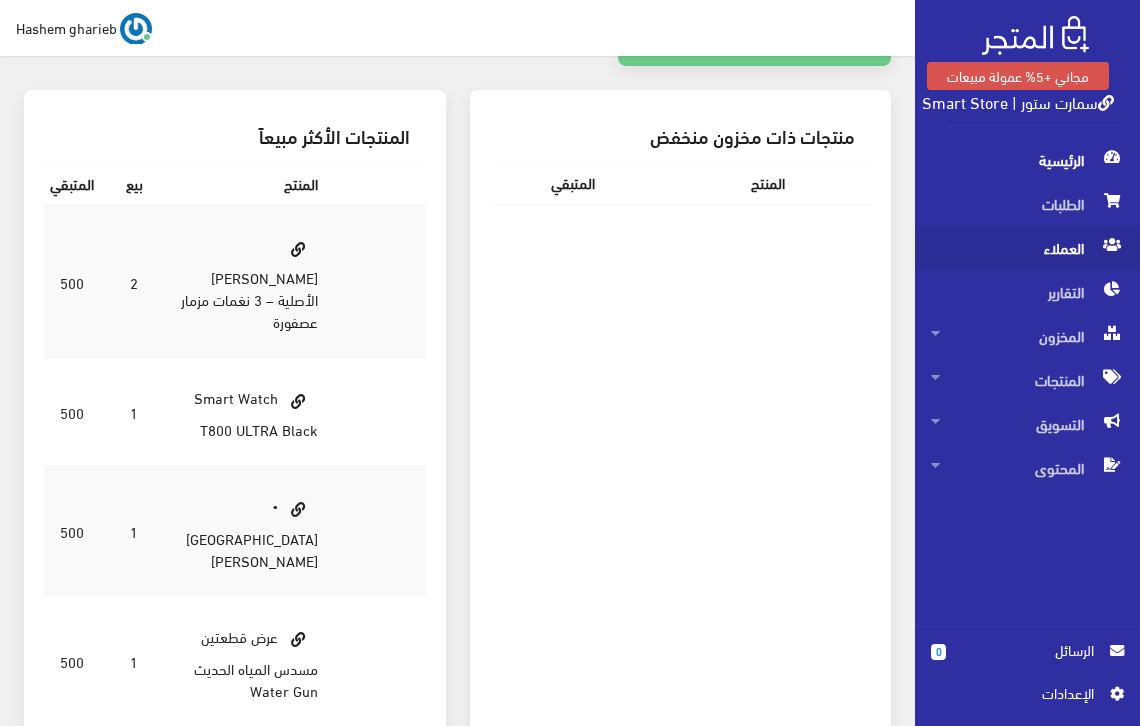 scroll, scrollTop: 419, scrollLeft: 0, axis: vertical 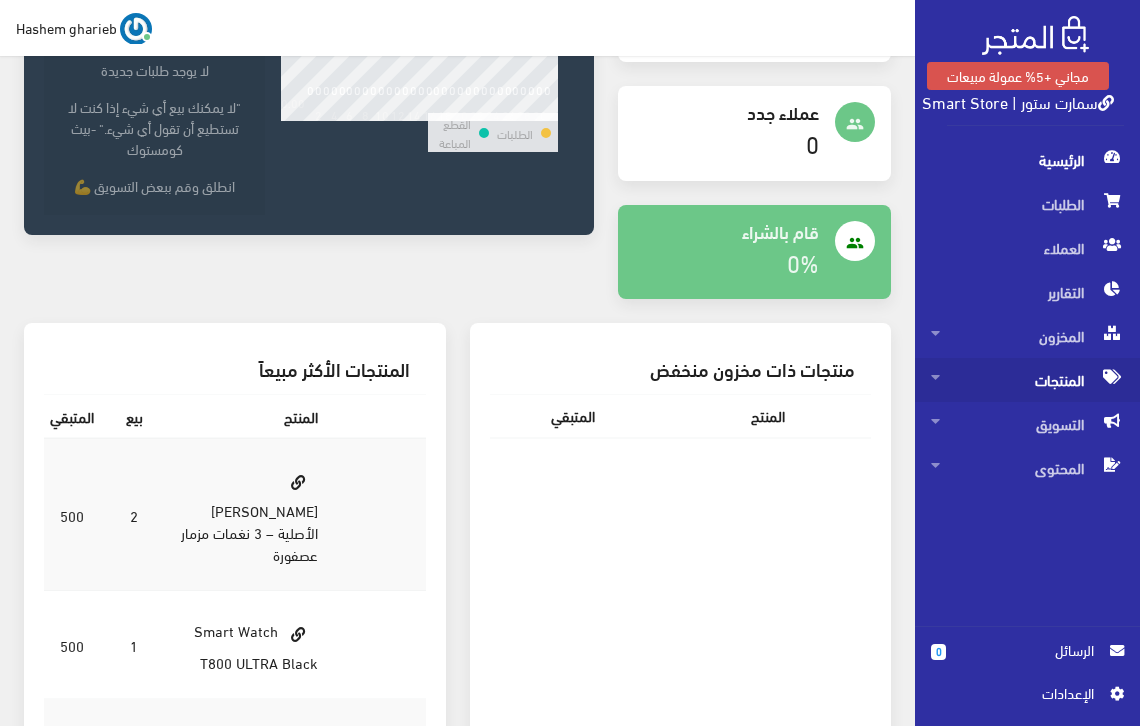 click on "المنتجات" at bounding box center (1027, 380) 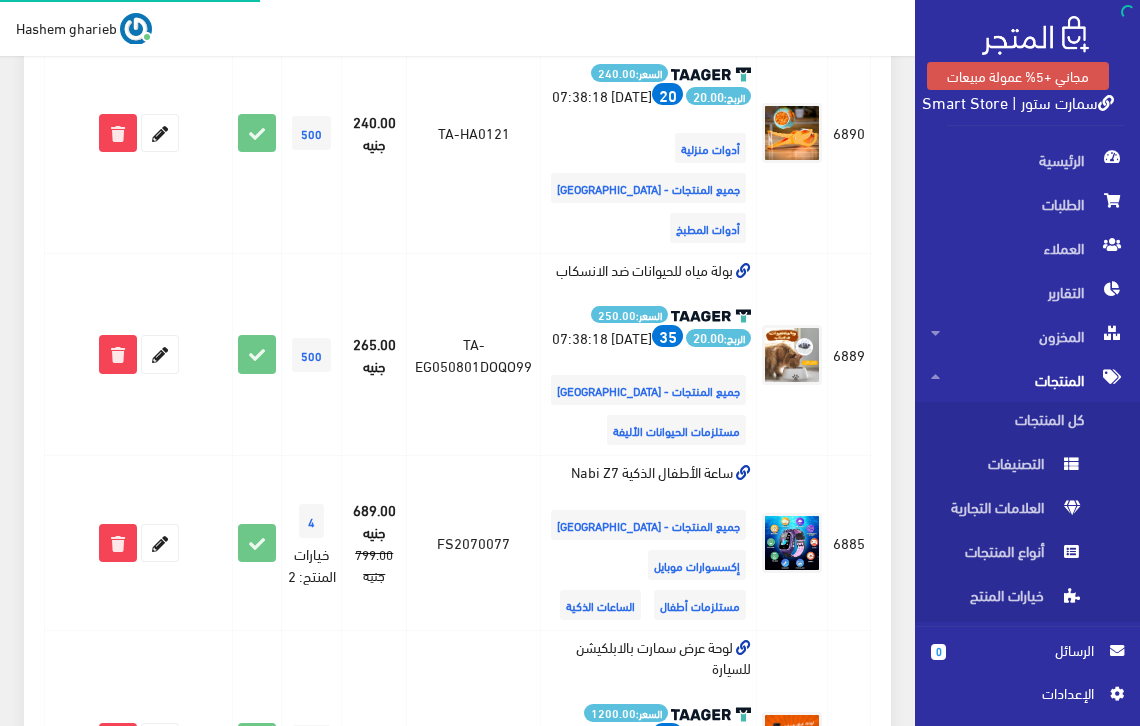 scroll, scrollTop: 0, scrollLeft: 0, axis: both 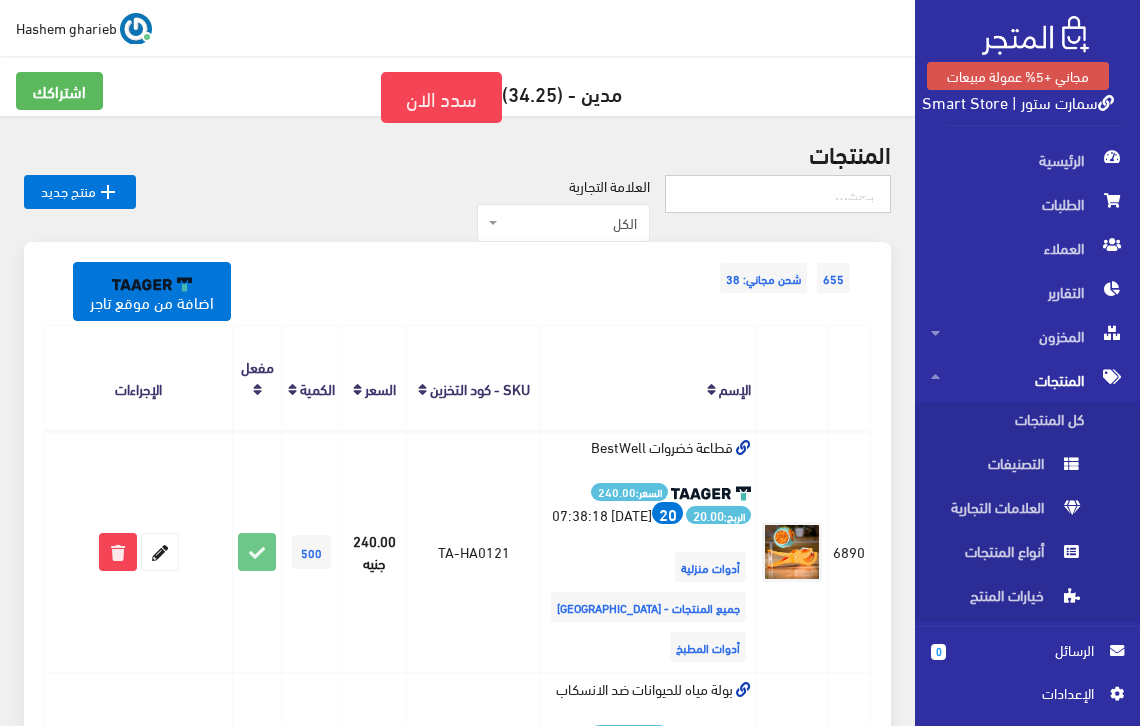 click at bounding box center [778, 194] 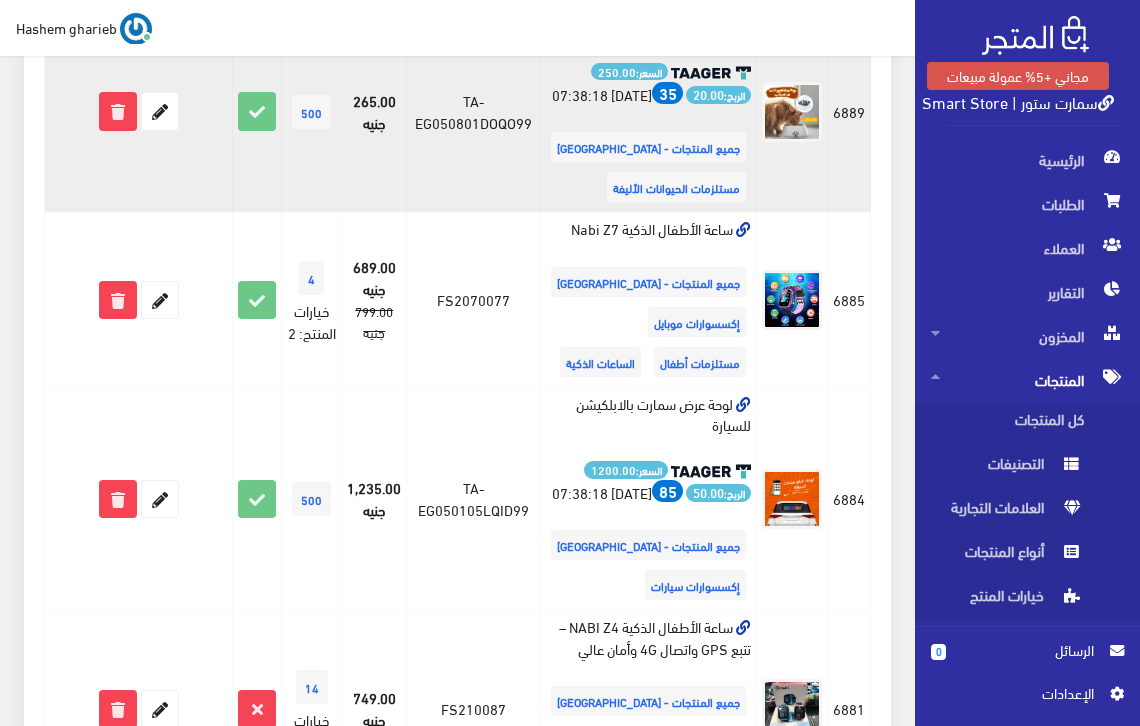 scroll, scrollTop: 667, scrollLeft: 0, axis: vertical 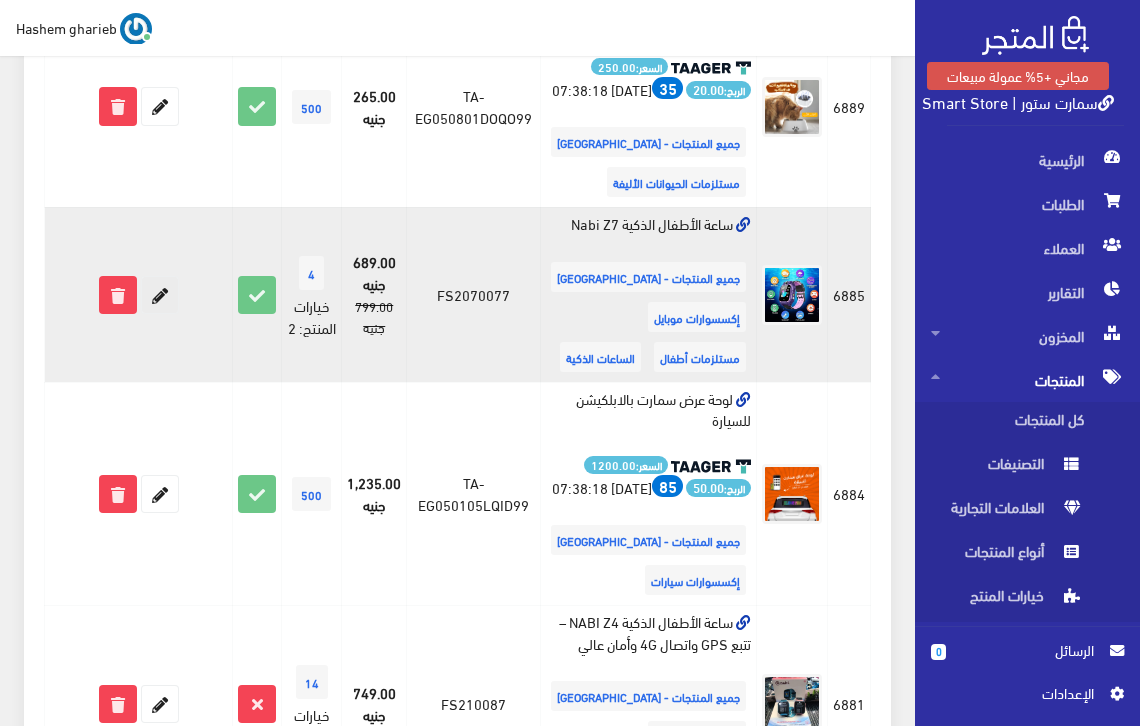 click at bounding box center [160, 295] 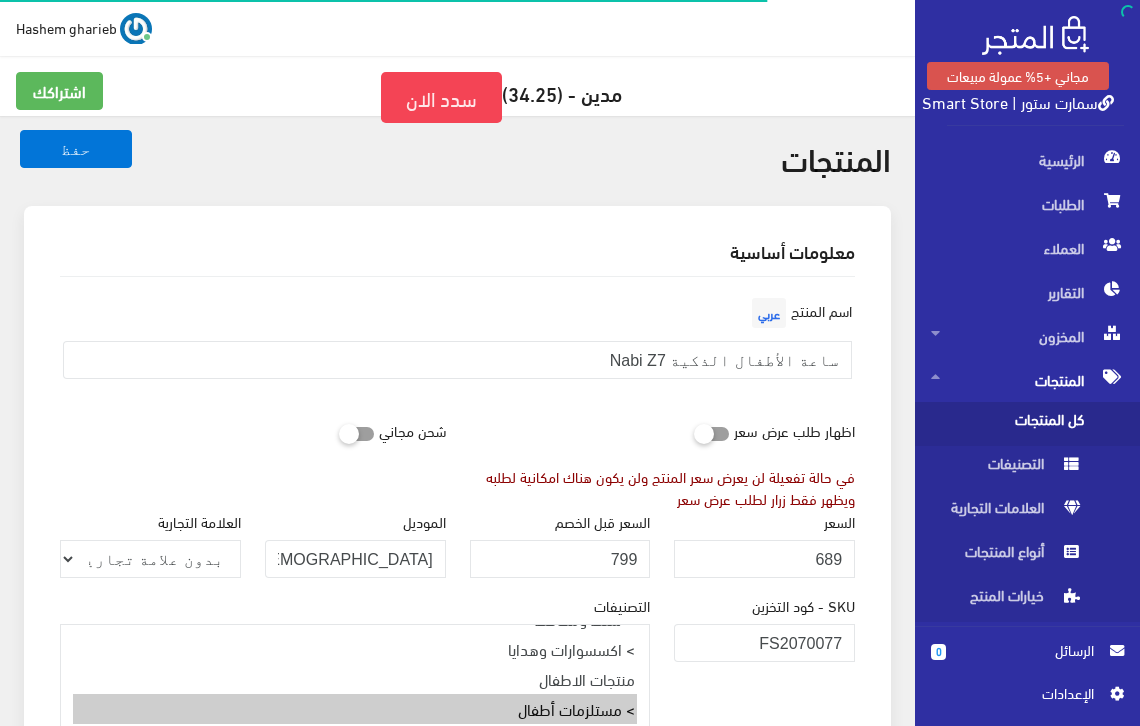 select on "27" 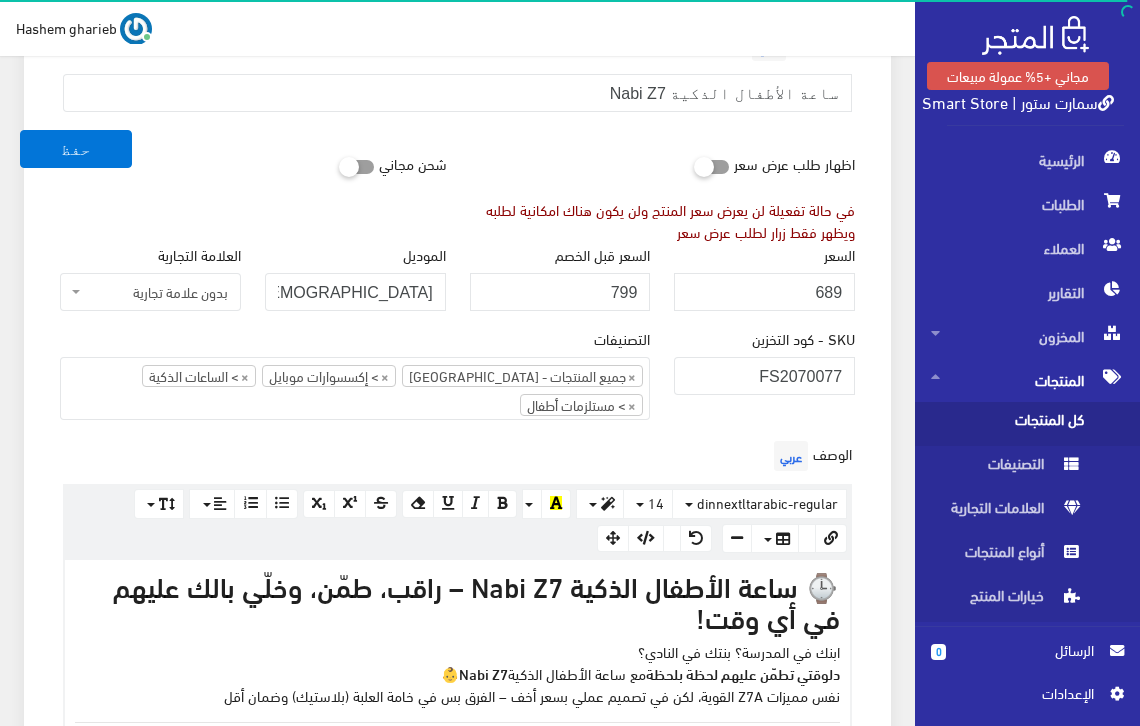 scroll, scrollTop: 600, scrollLeft: 0, axis: vertical 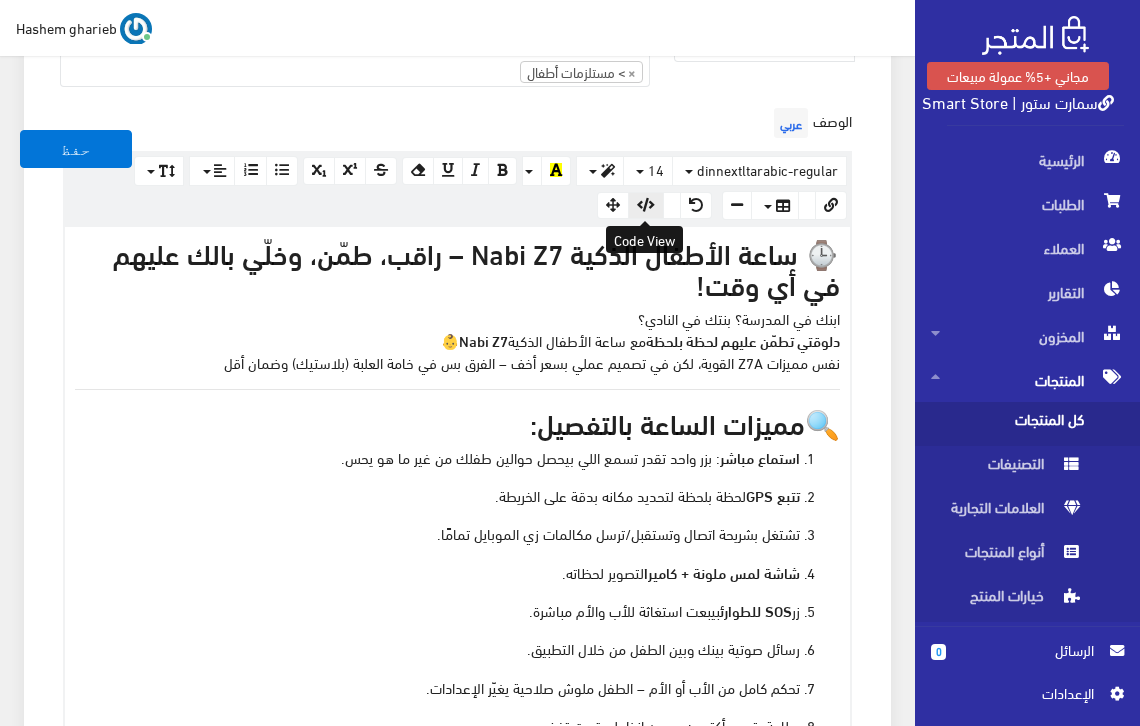 click at bounding box center [646, 205] 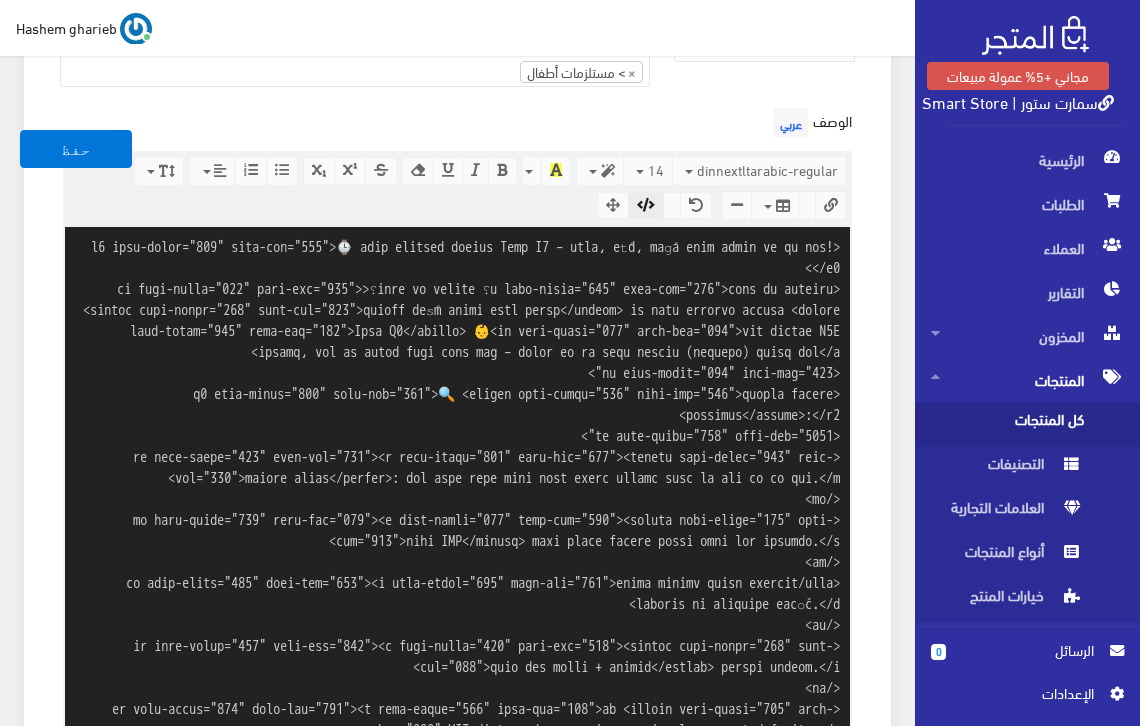 scroll, scrollTop: 1475, scrollLeft: 0, axis: vertical 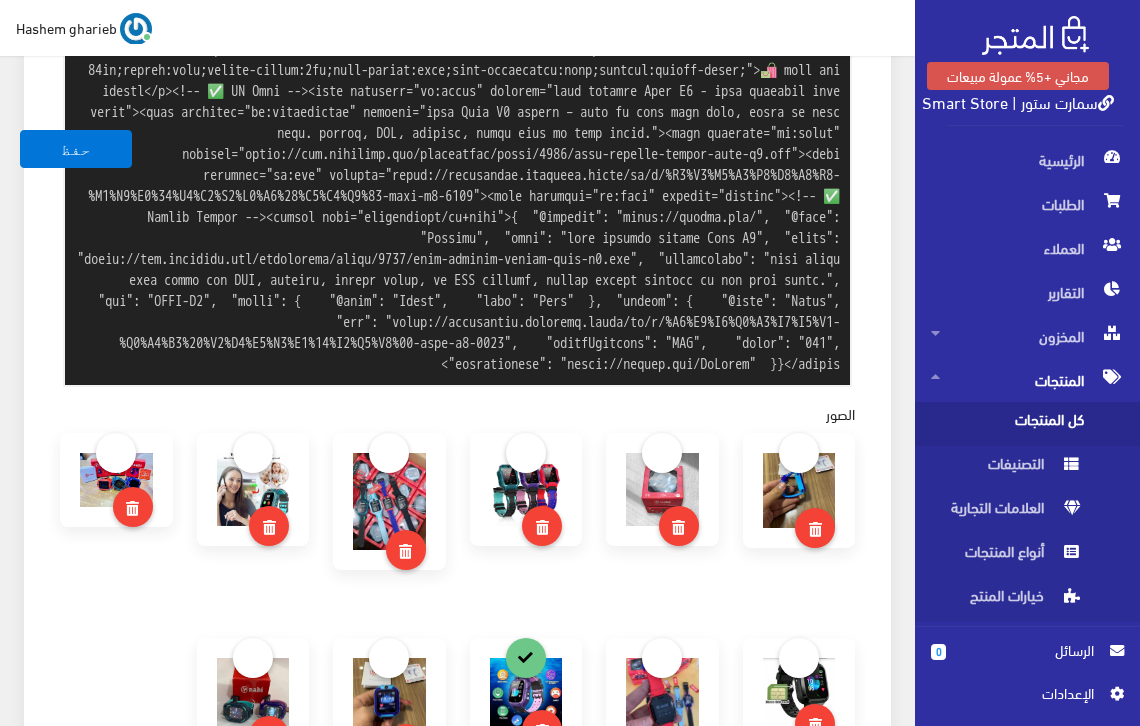 drag, startPoint x: 749, startPoint y: 360, endPoint x: 763, endPoint y: 360, distance: 14 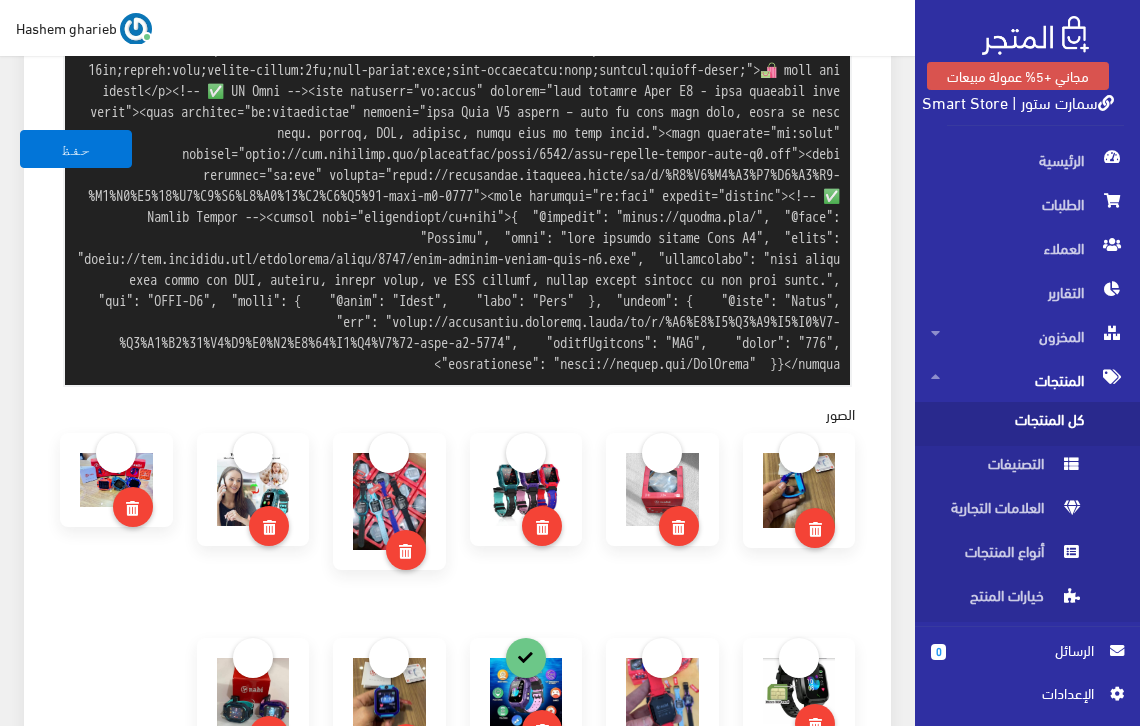 scroll, scrollTop: 2105, scrollLeft: 0, axis: vertical 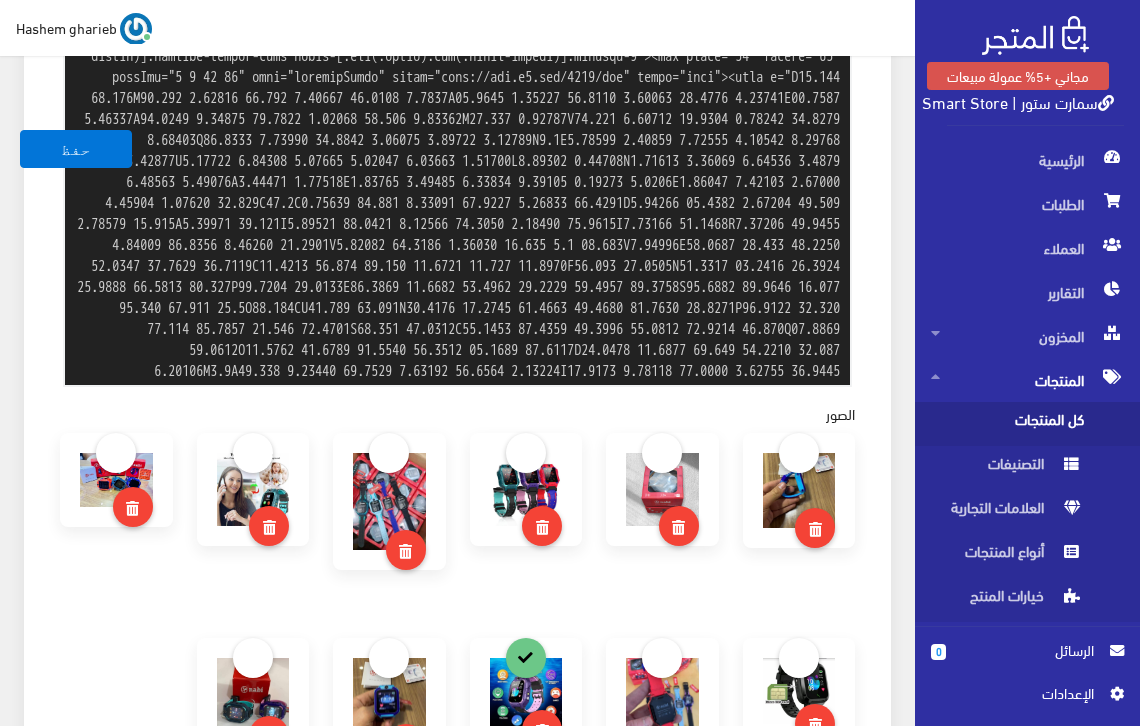 drag, startPoint x: 146, startPoint y: 367, endPoint x: 797, endPoint y: 339, distance: 651.60187 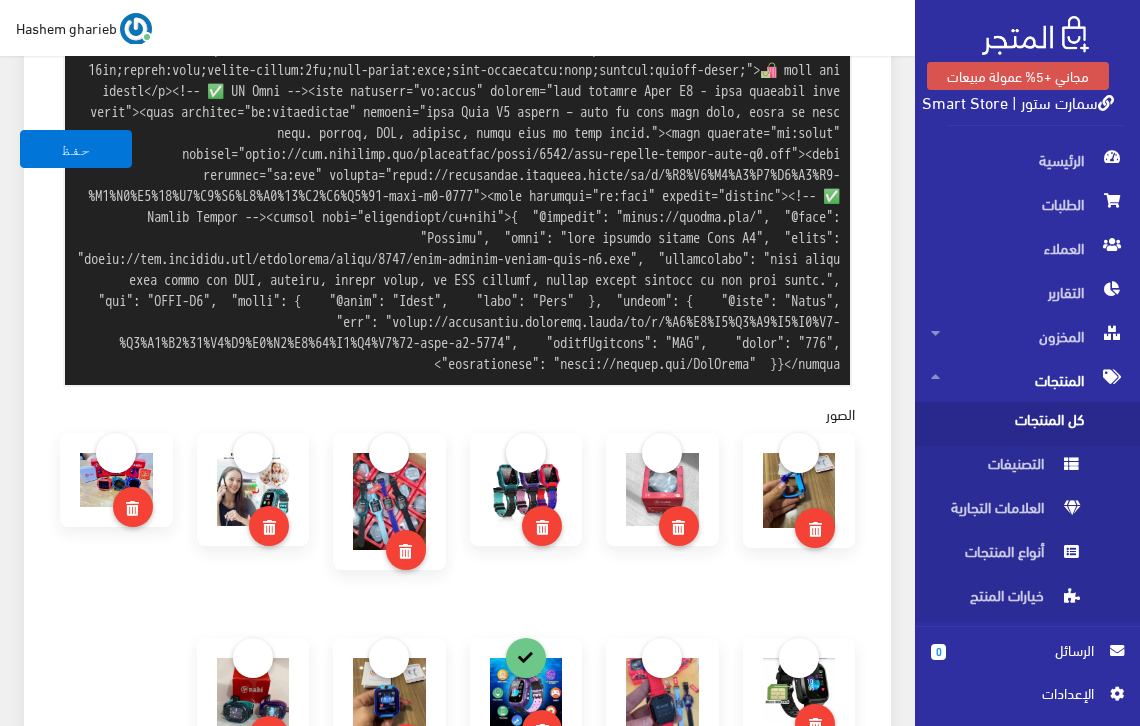scroll, scrollTop: 2305, scrollLeft: 0, axis: vertical 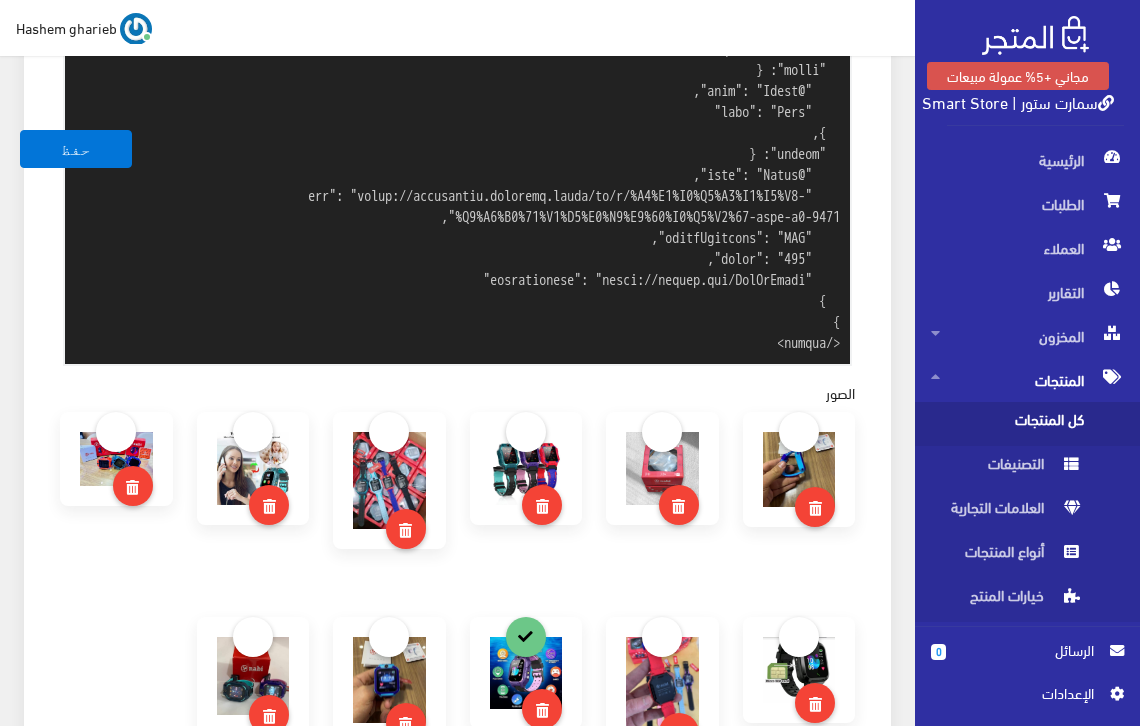 type on "<h3 data-start="262" data-end="338">⌚️ ساعة الأطفال الذكية Nabi Z7 – راقب، طمّن، وخلّي بالك عليهم في أي وقت!</h3>
<p data-start="340" data-end="544">ابنك في المدرسة؟ بنتك في النادي؟<br data-start="372" data-end="375"><strong data-start="375" data-end="408">دلوقتي تطمّن عليهم لحظة بلحظة</strong> مع ساعة الأطفال الذكية <strong data-start="432" data-end="443">Nabi Z7</strong> 👶<br data-start="446" data-end="449">نفس مميزات Z7A القوية، لكن في تصميم عملي بسعر أخف – الفرق بس في خامة العلبة (بلاستيك) وضمان أقل</p>
<hr data-start="546" data-end="549">
<h3 data-start="551" data-end="585">🔍 <strong data-start="558" data-end="584">مميزات الساعة بالتفصيل</strong>:</h3>
<ol data-start="587" data-end="1189">
<li data-start="587" data-end="669"><p data-start="590" data-end="669"><strong data-start="590" data-end="606">استماع مباشر</strong>: بزر واحد تقدر تسمع اللي بيحصل حوالين طفلك من غير ما هو يحس.</p>
</li>
<li data-start="670" data-end="729"><p data-start="673" data-end="729"><strong data-start="673" data-end="685">تت..." 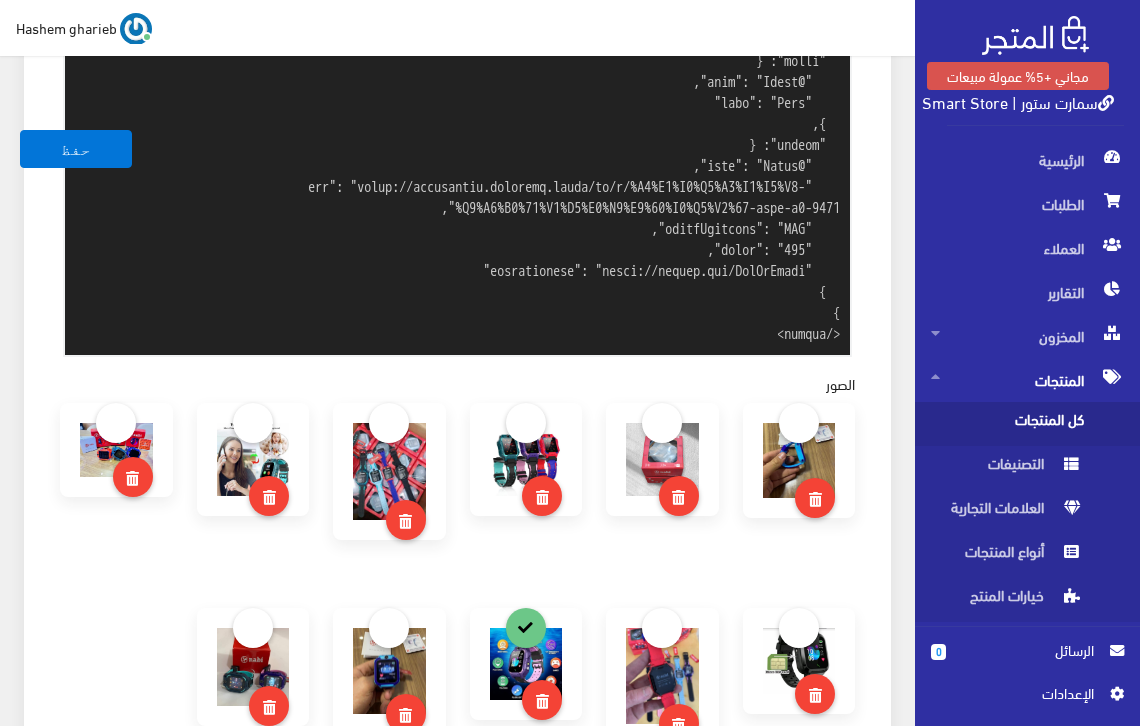 scroll, scrollTop: 2308, scrollLeft: 0, axis: vertical 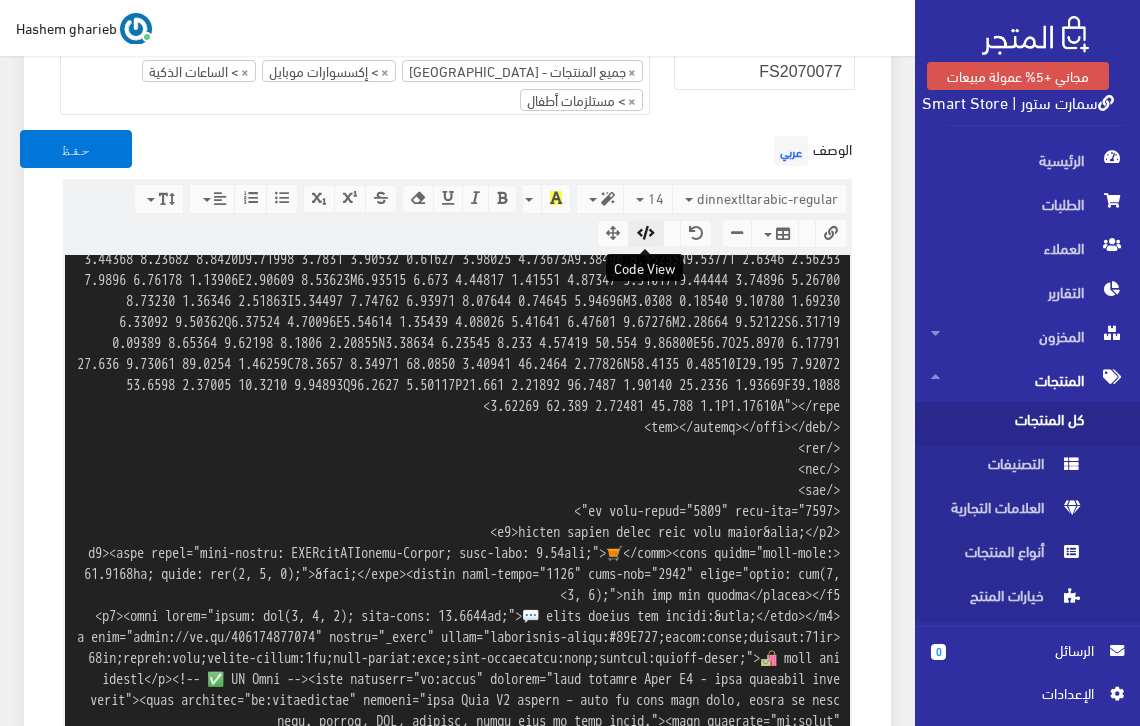 click at bounding box center (646, 233) 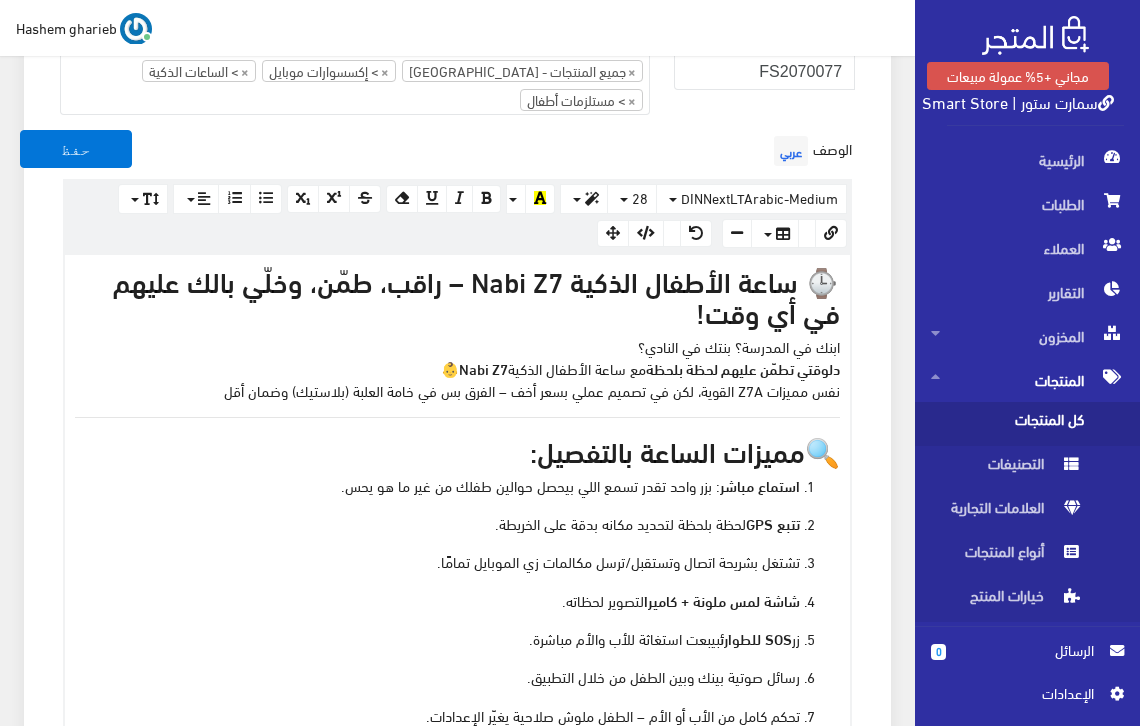 click on "معلومات أساسية
اسم المنتج  عربي
ساعة الأطفال الذكية Nabi Z7
اظهار طلب عرض سعر
في حالة تفعيلة لن يعرض سعر المنتج ولن يكون هناك امكانية لطلبه ويظهر فقط زرار لطلب عرض سعر" at bounding box center (457, 962) 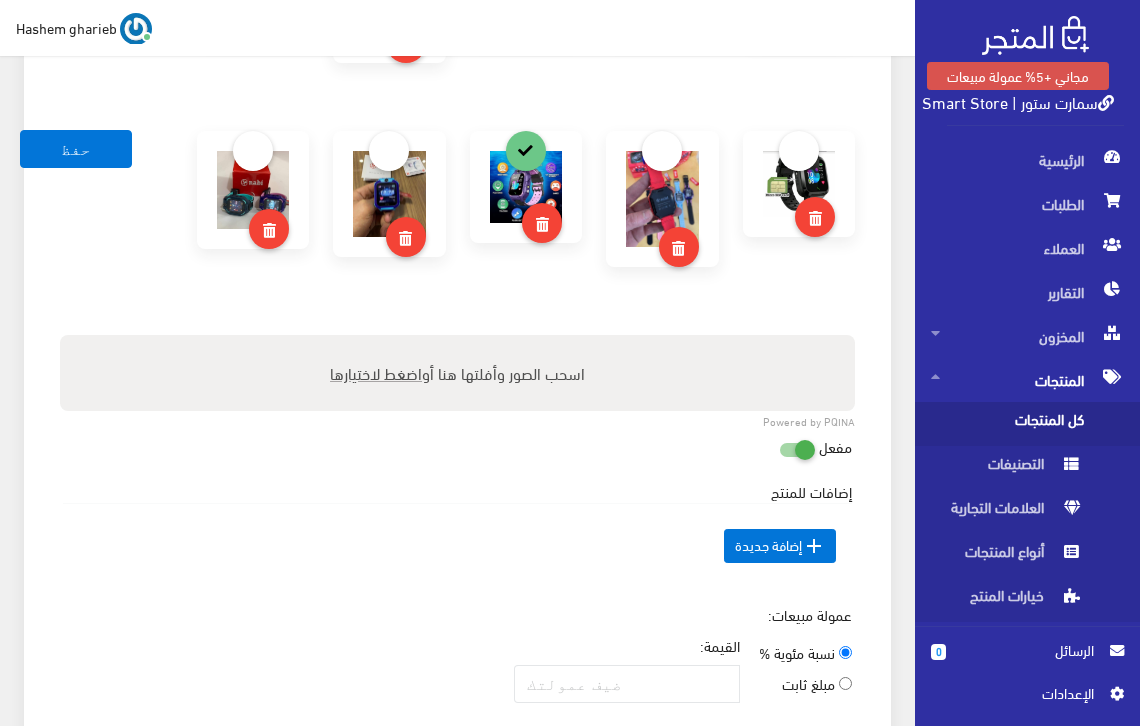 scroll, scrollTop: 1972, scrollLeft: 0, axis: vertical 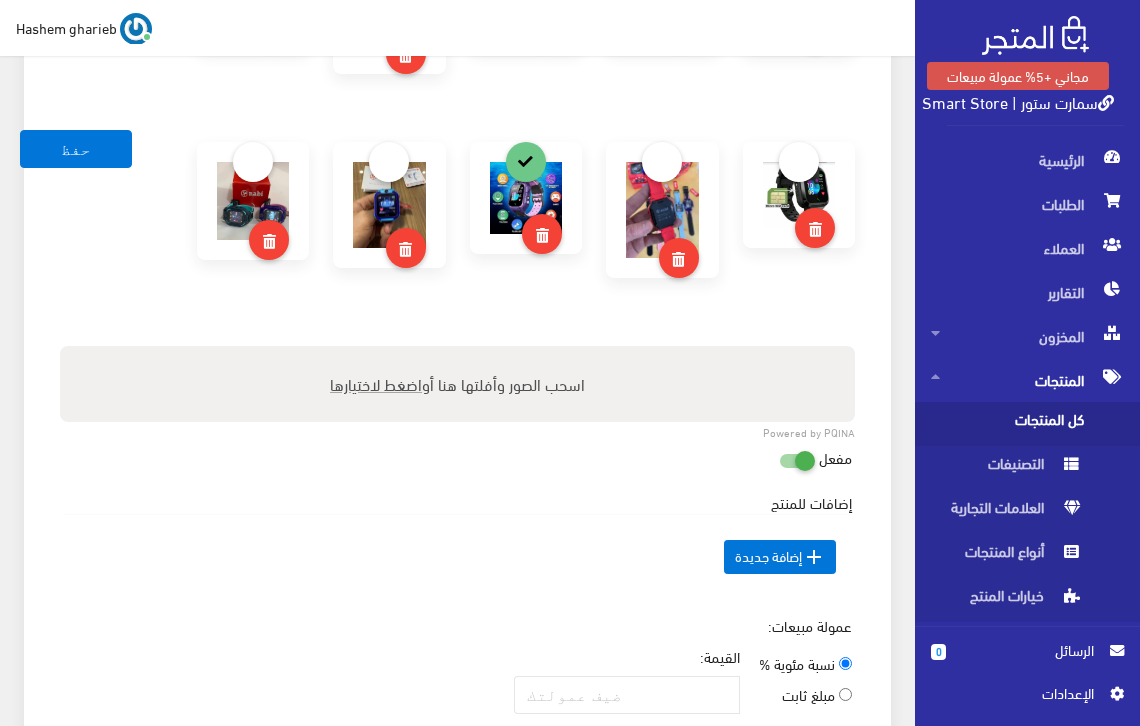 click at bounding box center (779, 460) 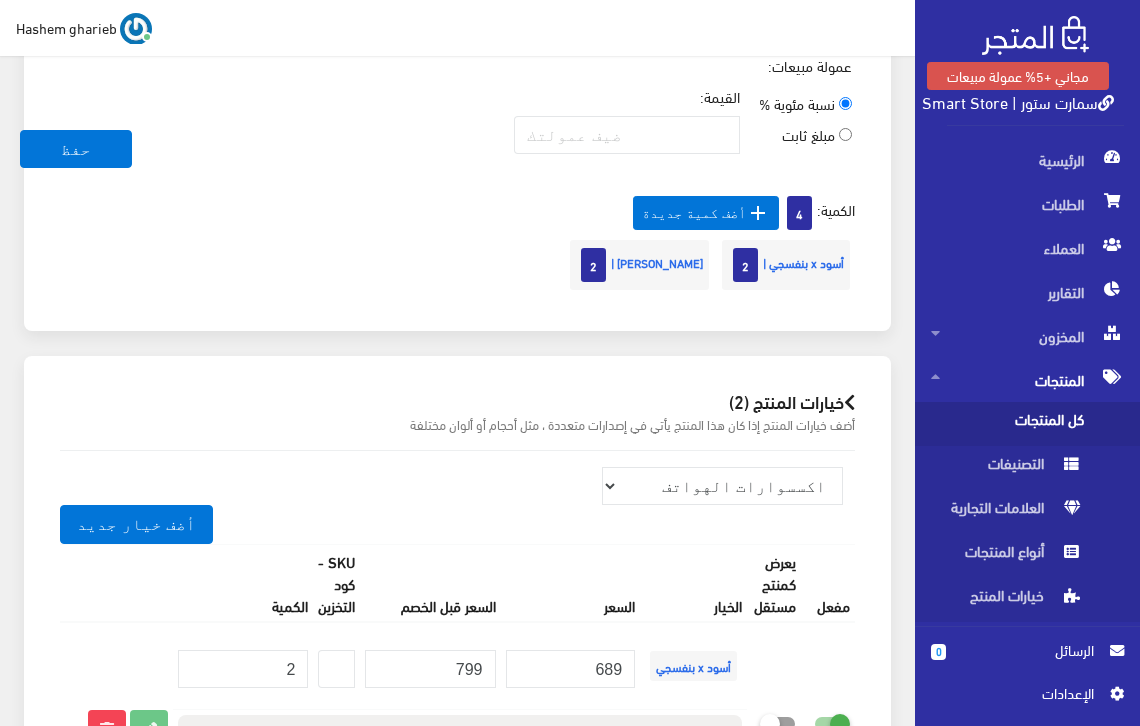 scroll, scrollTop: 2905, scrollLeft: 0, axis: vertical 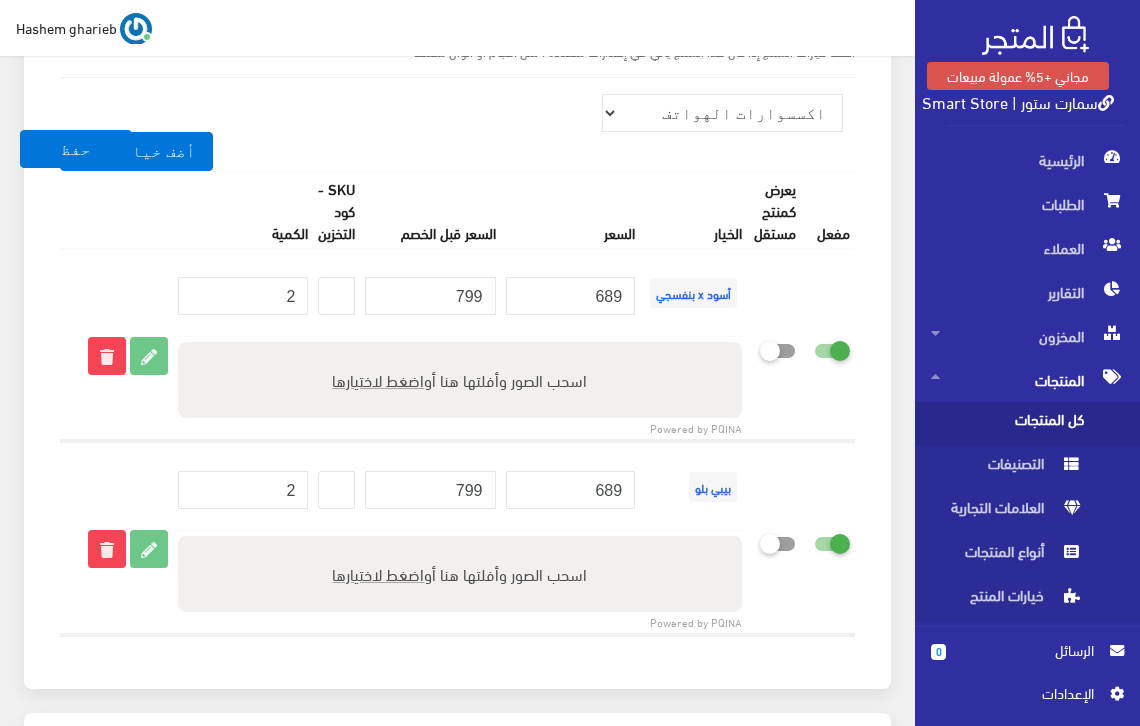 click at bounding box center [814, 350] 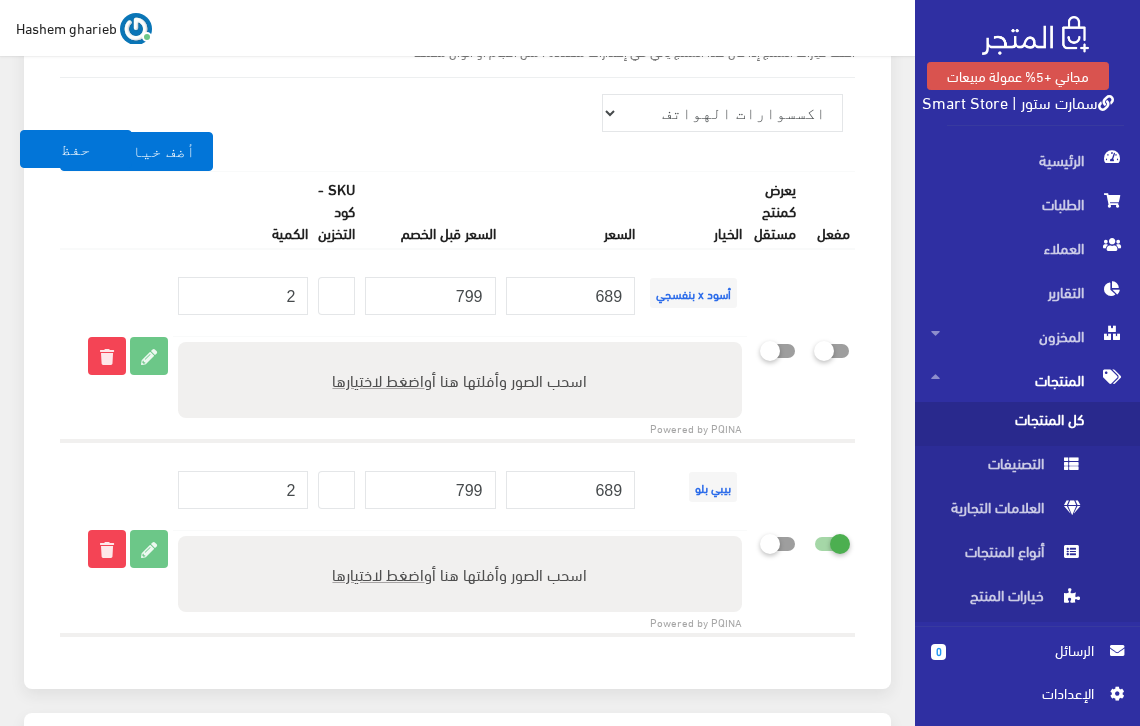 click at bounding box center (814, 543) 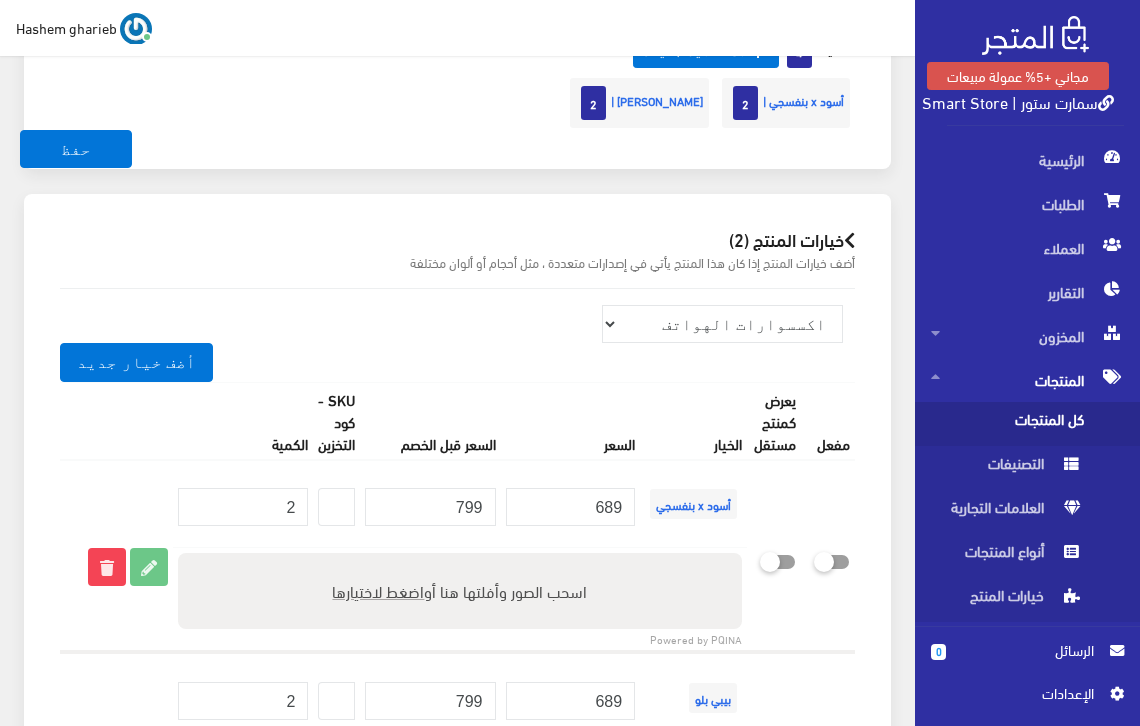 scroll, scrollTop: 2693, scrollLeft: 0, axis: vertical 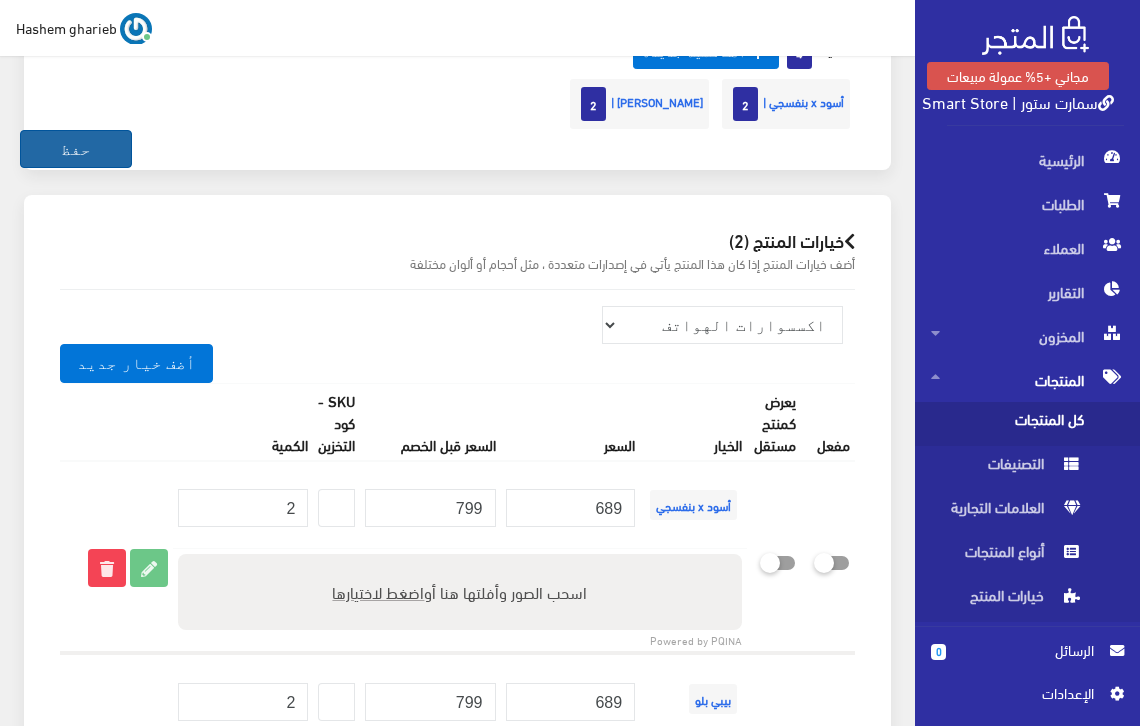 click on "حفظ" at bounding box center [76, 149] 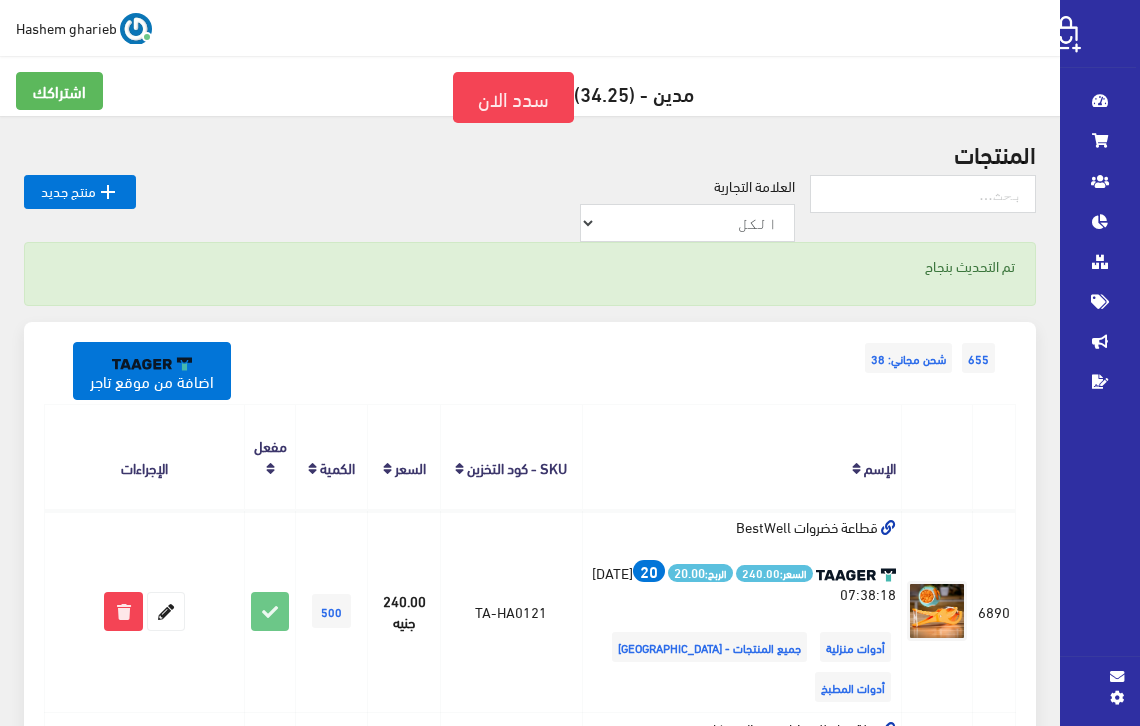 scroll, scrollTop: 0, scrollLeft: 0, axis: both 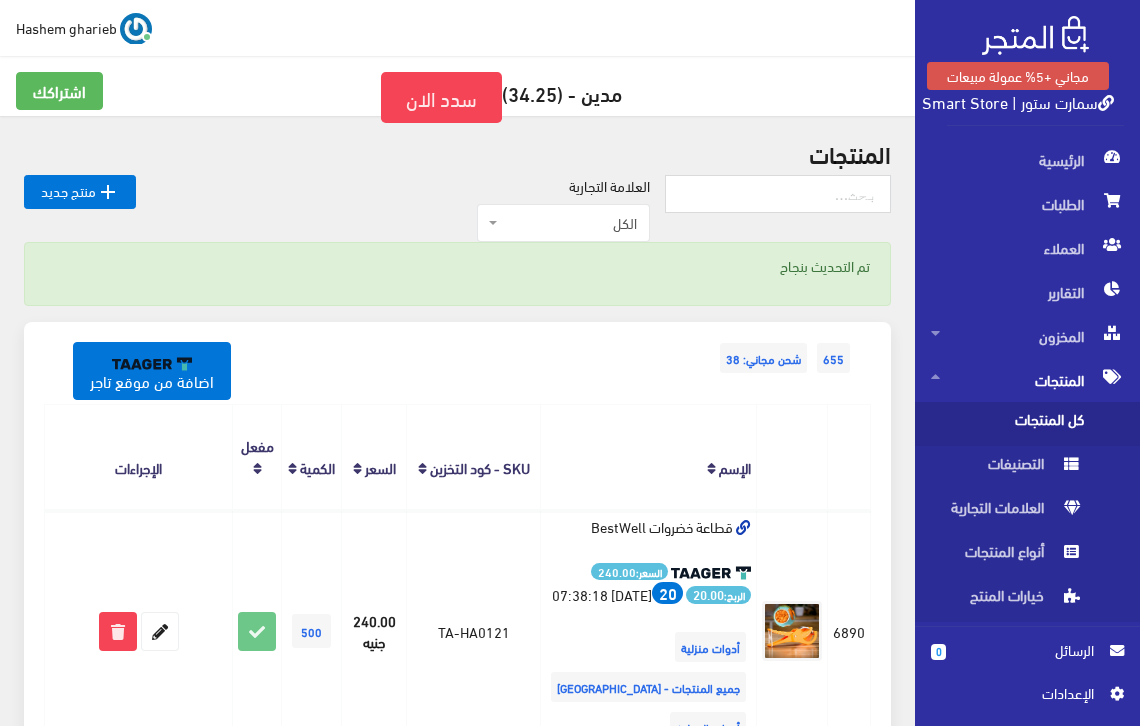 click on "اشتراكك
مدين - (34.25)
سدد الان" at bounding box center [457, 108] 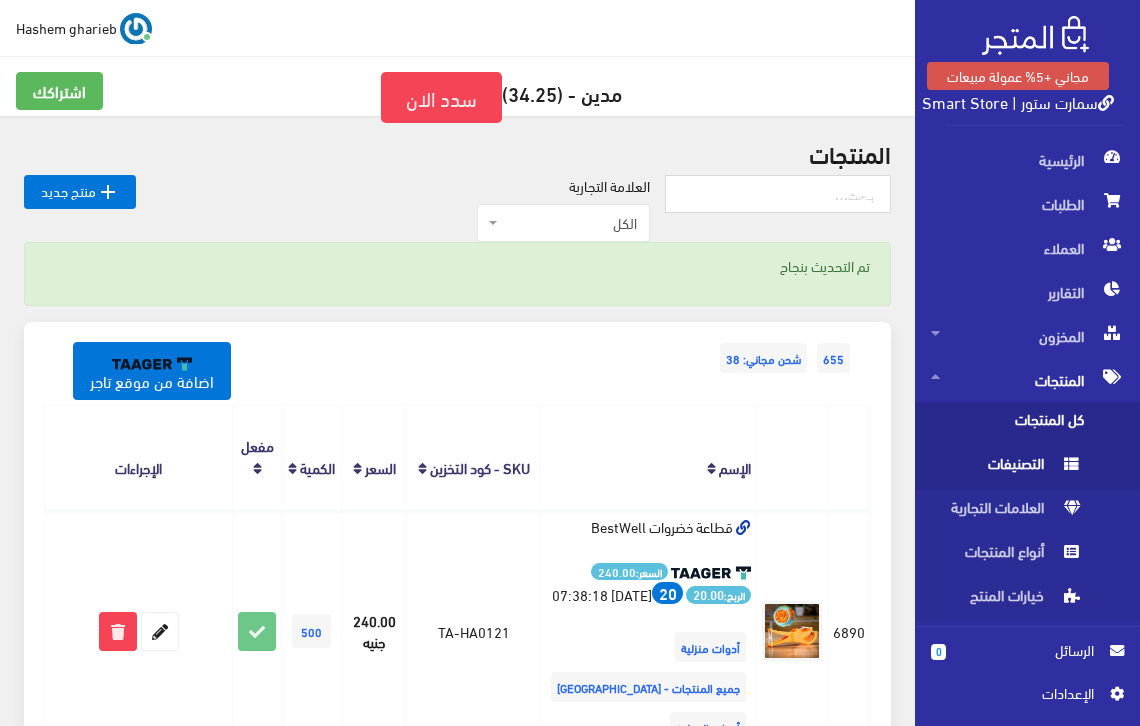 click on "التصنيفات" at bounding box center [1007, 468] 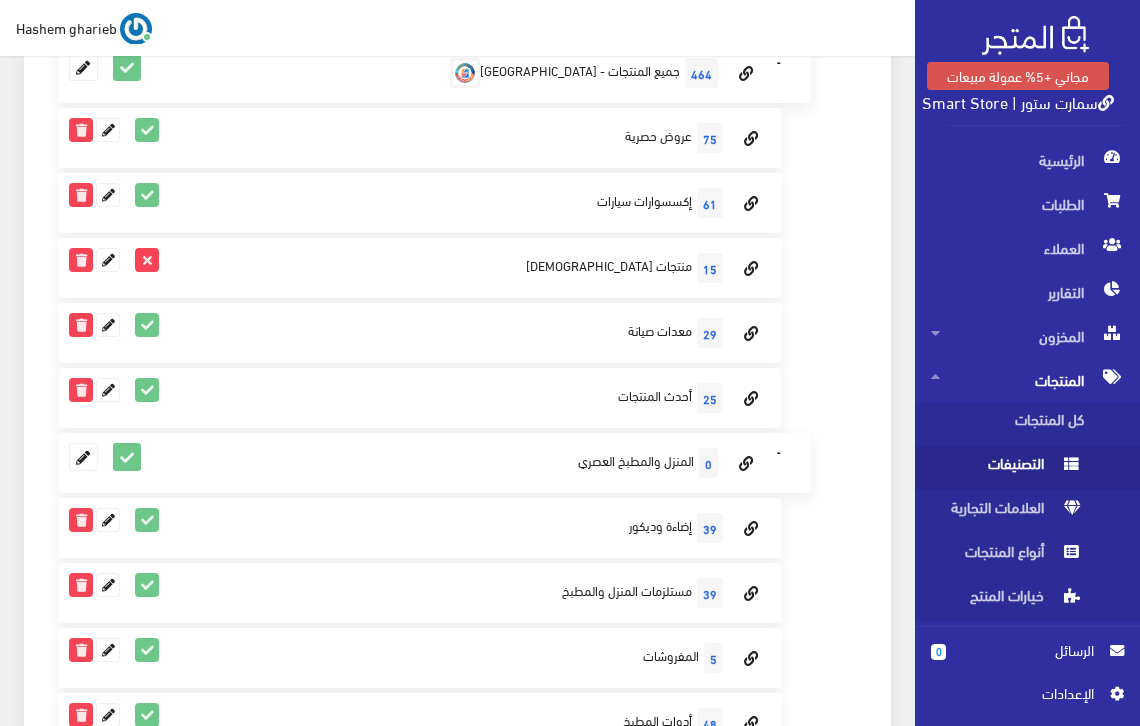 scroll, scrollTop: 667, scrollLeft: 0, axis: vertical 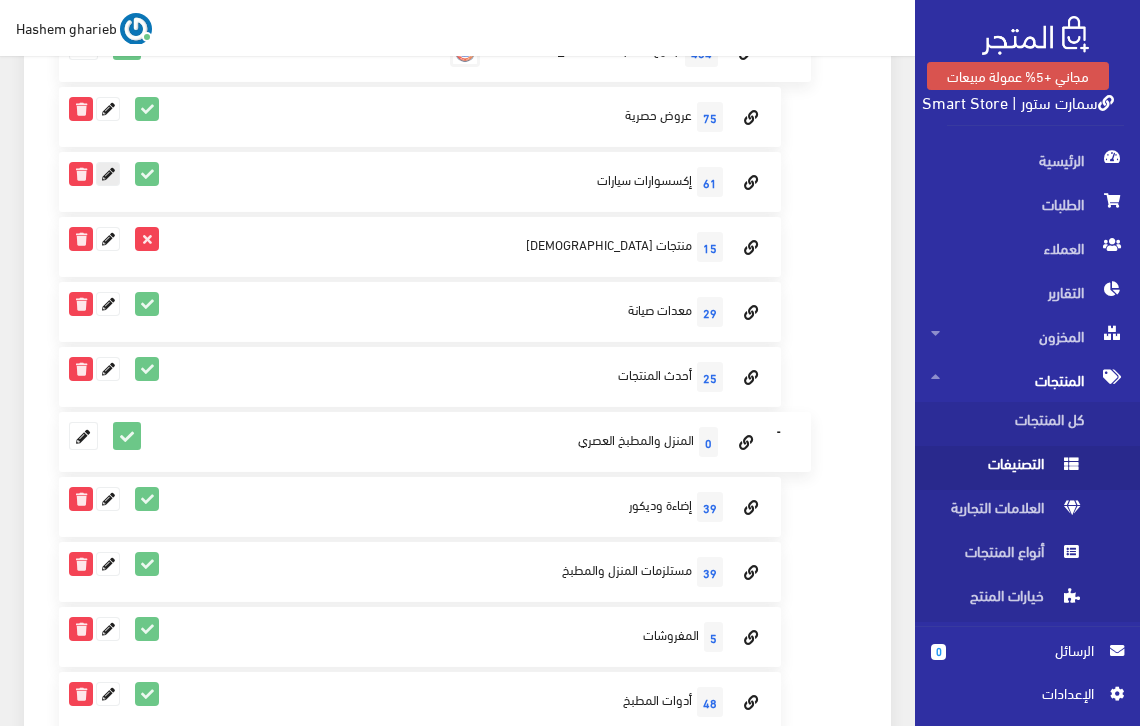 click at bounding box center [108, 174] 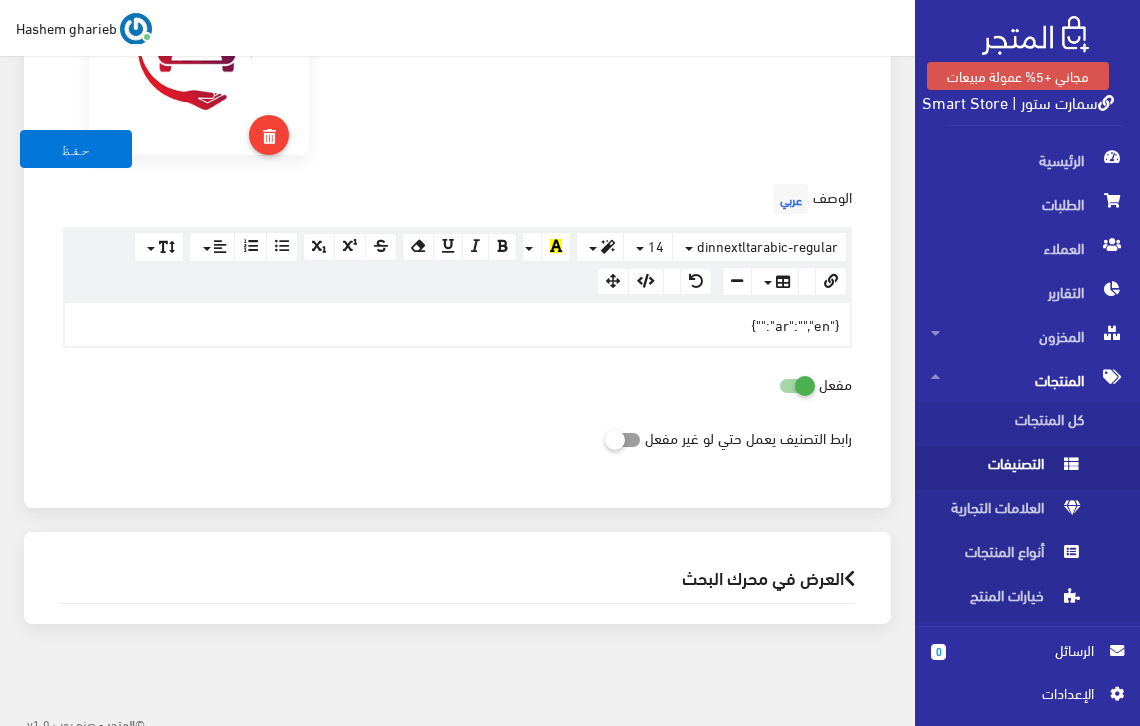 scroll, scrollTop: 665, scrollLeft: 0, axis: vertical 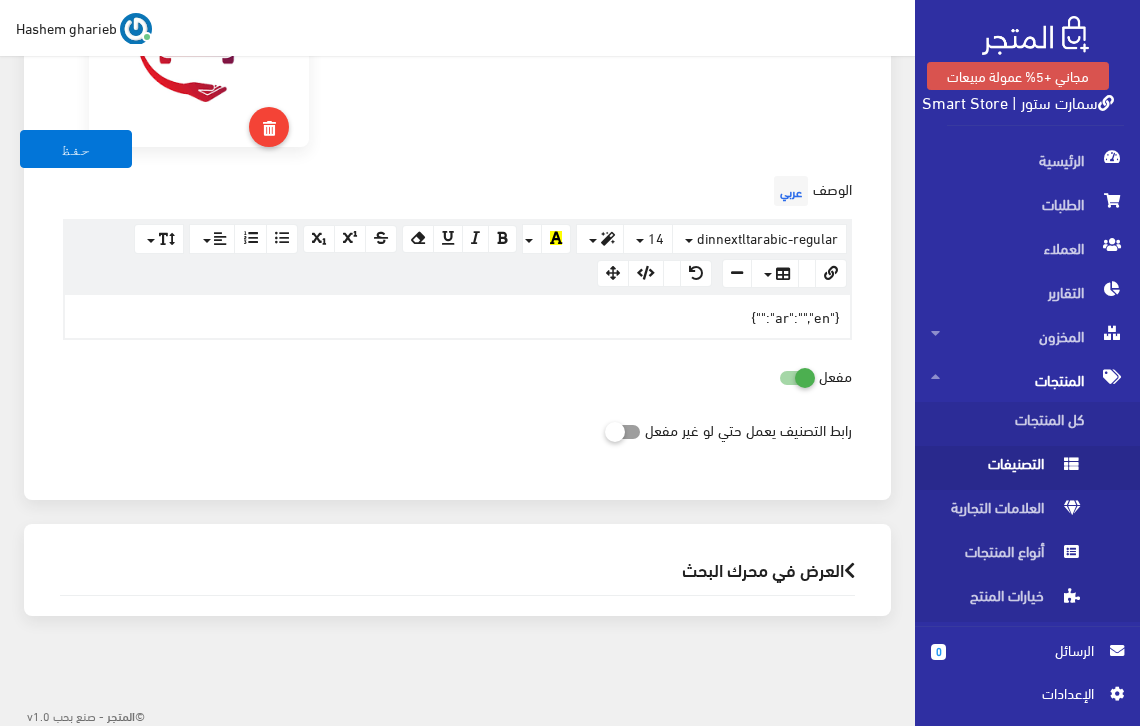 click on "العرض في محرك البحث" at bounding box center (457, 569) 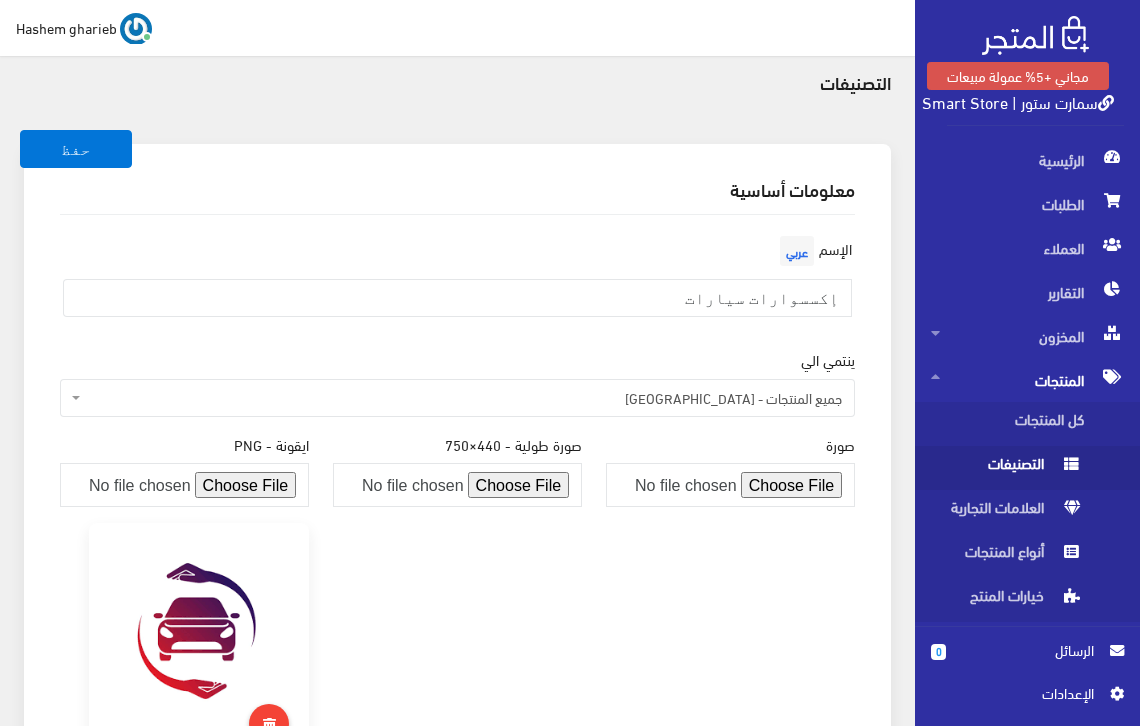 scroll, scrollTop: 67, scrollLeft: 0, axis: vertical 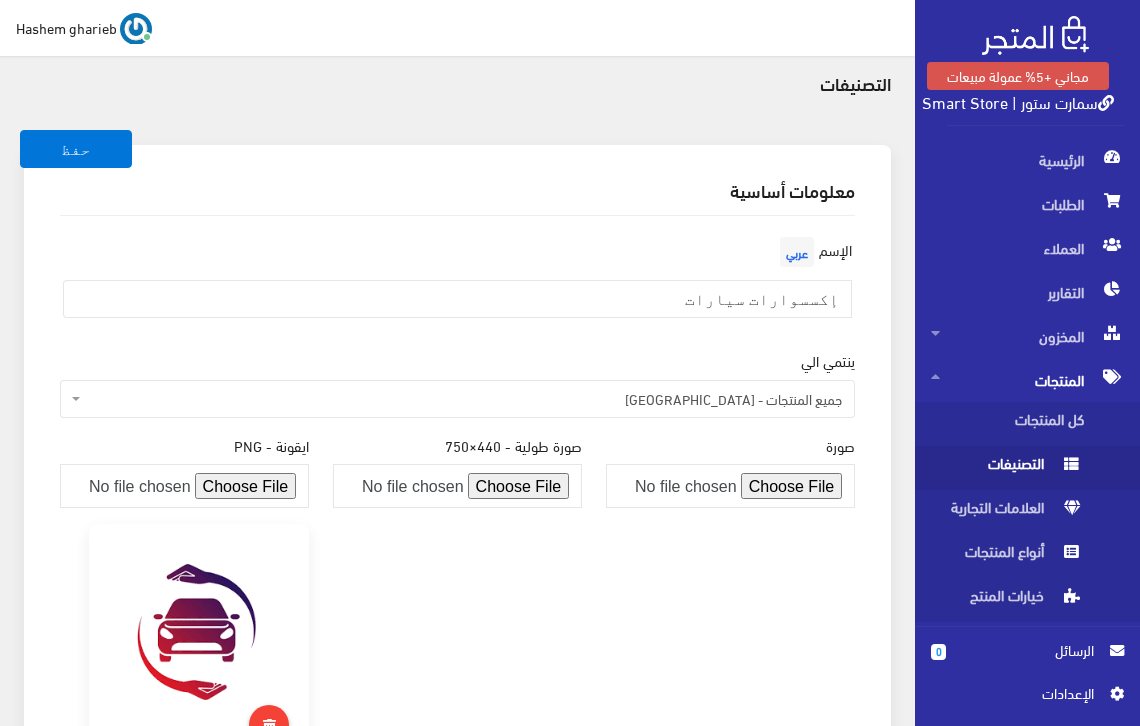 click on "جميع المنتجات - [GEOGRAPHIC_DATA]" at bounding box center (463, 399) 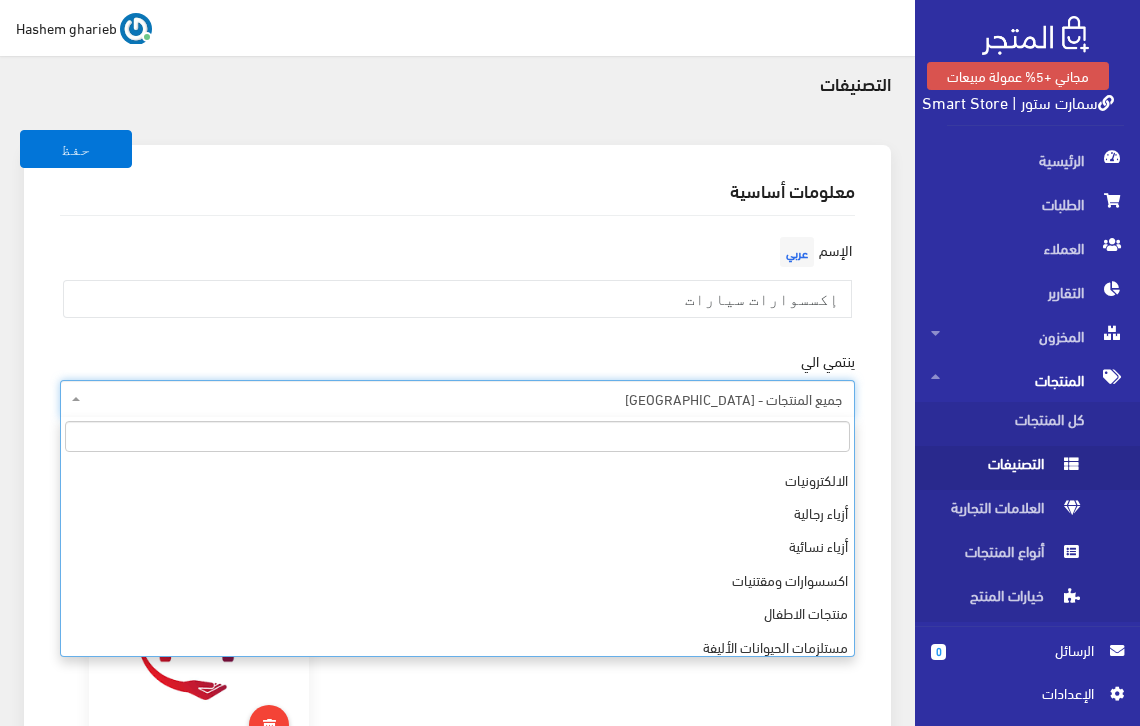 scroll, scrollTop: 134, scrollLeft: 0, axis: vertical 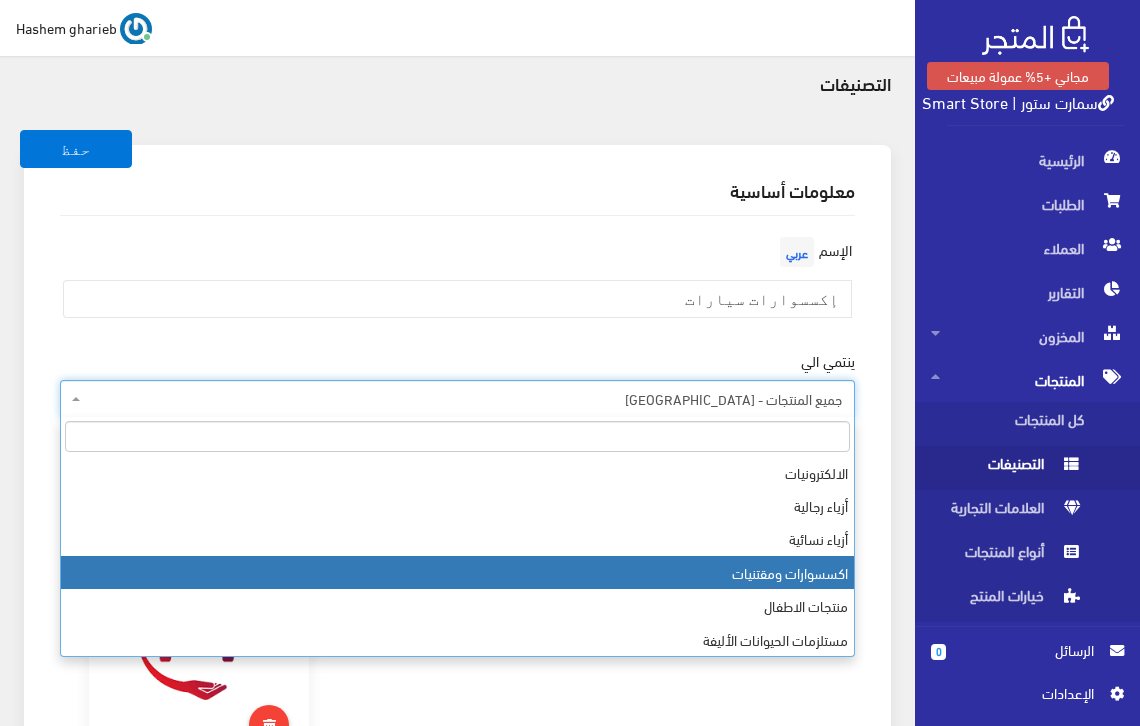 select on "465" 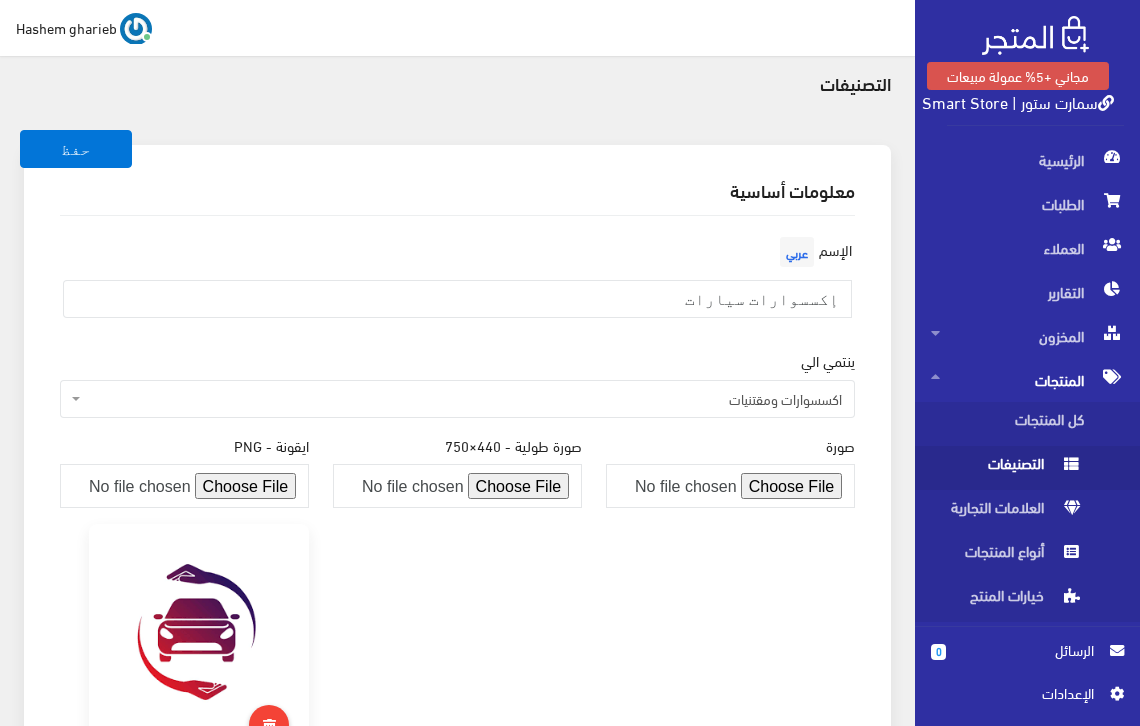 click on "معلومات أساسية
الإسم  عربي
إكسسوارات سيارات
ينتمي الي
قسم رئيسي
جميع المنتجات - مصر
الصحة والجمال
المنزل والمطبخ العصري الالكترونيات أزياء رجالية أزياء نسائية" at bounding box center [457, 621] 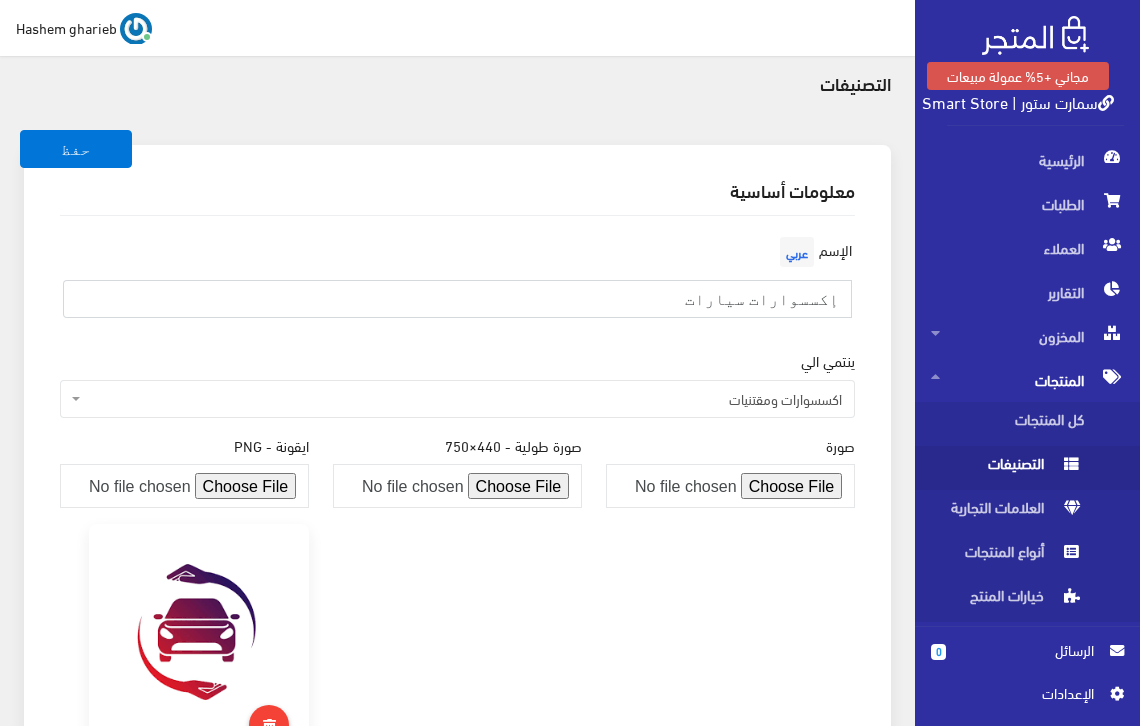 drag, startPoint x: 833, startPoint y: 297, endPoint x: 859, endPoint y: 293, distance: 26.305893 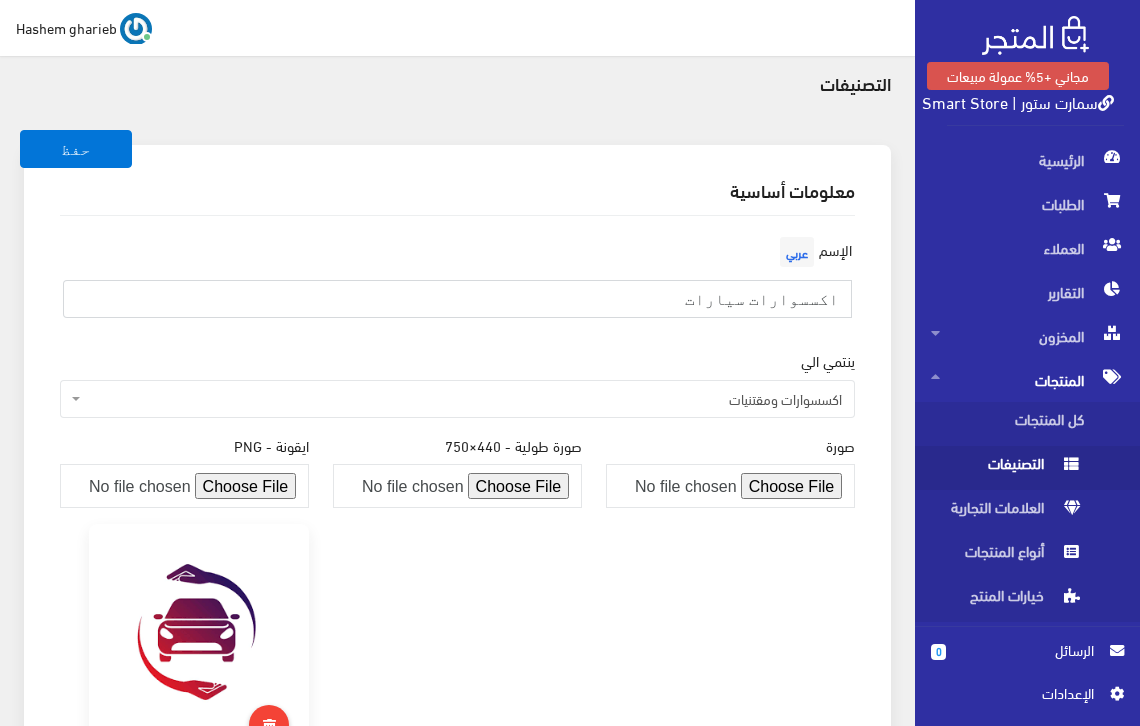 type on "اكسسوارات سيارات" 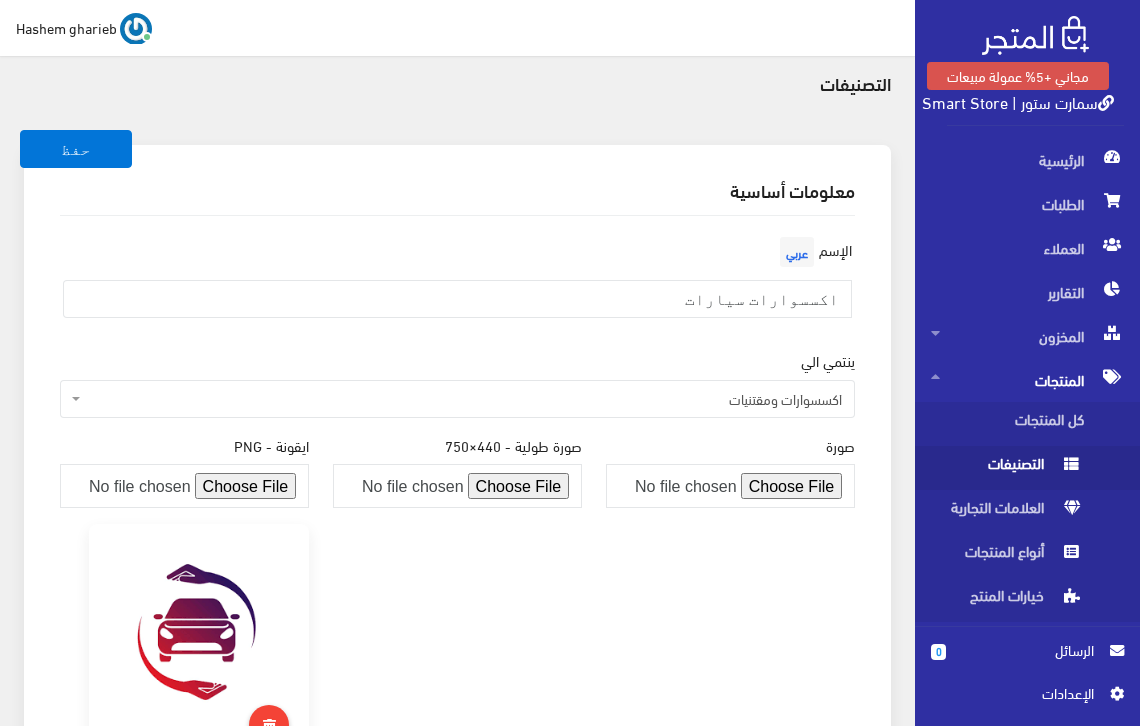 click on "معلومات أساسية
الإسم  عربي
اكسسوارات سيارات
ينتمي الي
قسم رئيسي
جميع المنتجات - مصر
الصحة والجمال
المنزل والمطبخ العصري الالكترونيات أزياء رجالية أزياء نسائية" at bounding box center (457, 621) 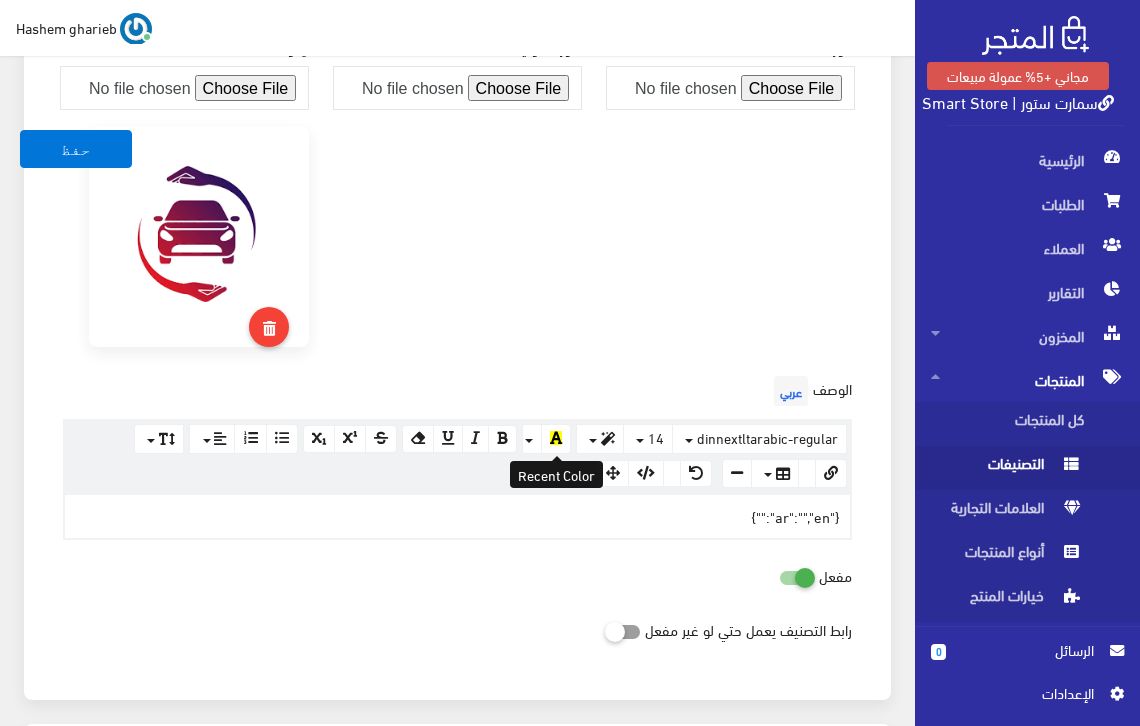 scroll, scrollTop: 467, scrollLeft: 0, axis: vertical 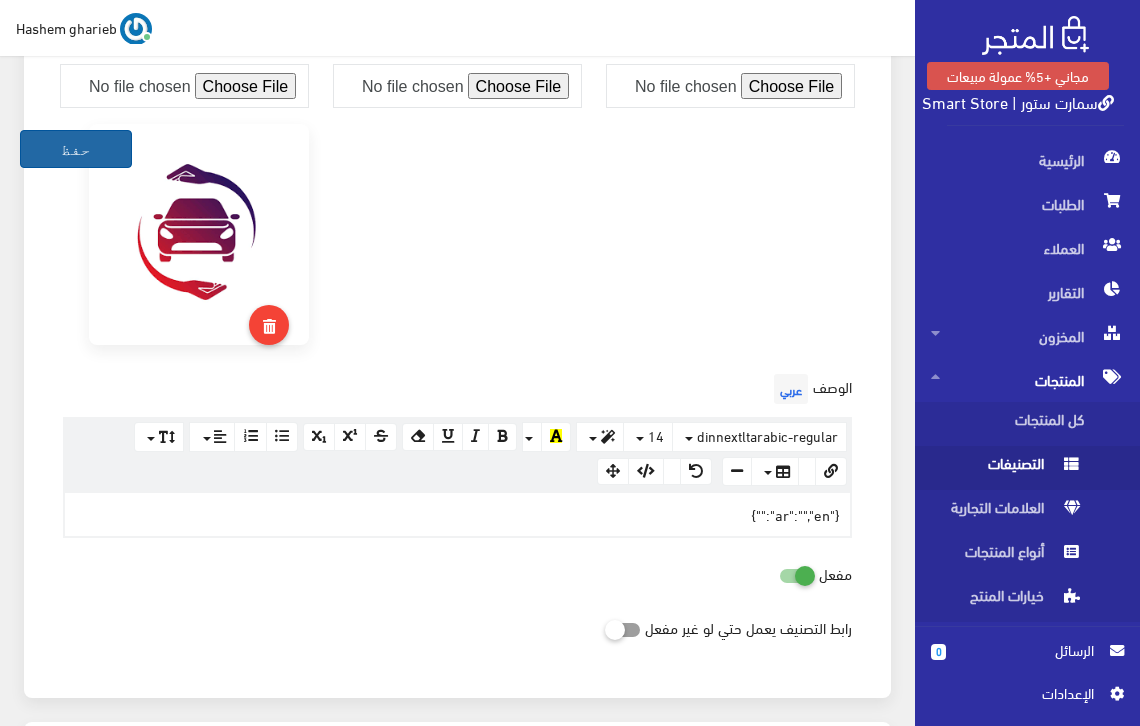 click on "حفظ" at bounding box center (76, 149) 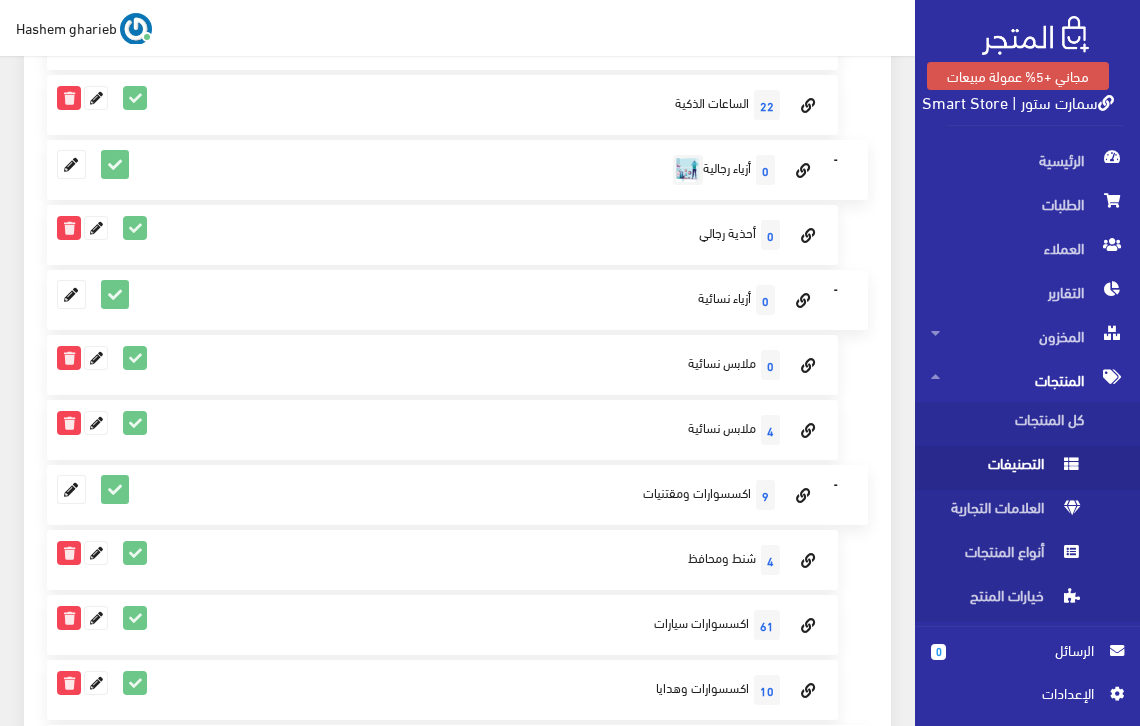 scroll, scrollTop: 1667, scrollLeft: 0, axis: vertical 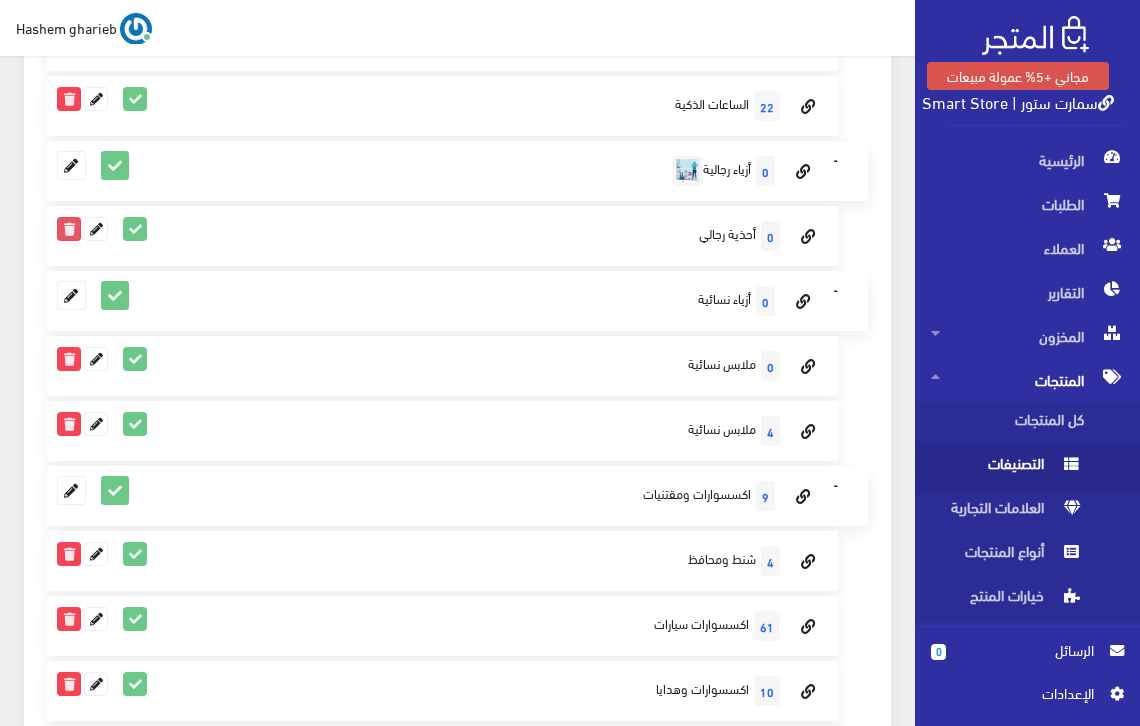 click at bounding box center [69, 229] 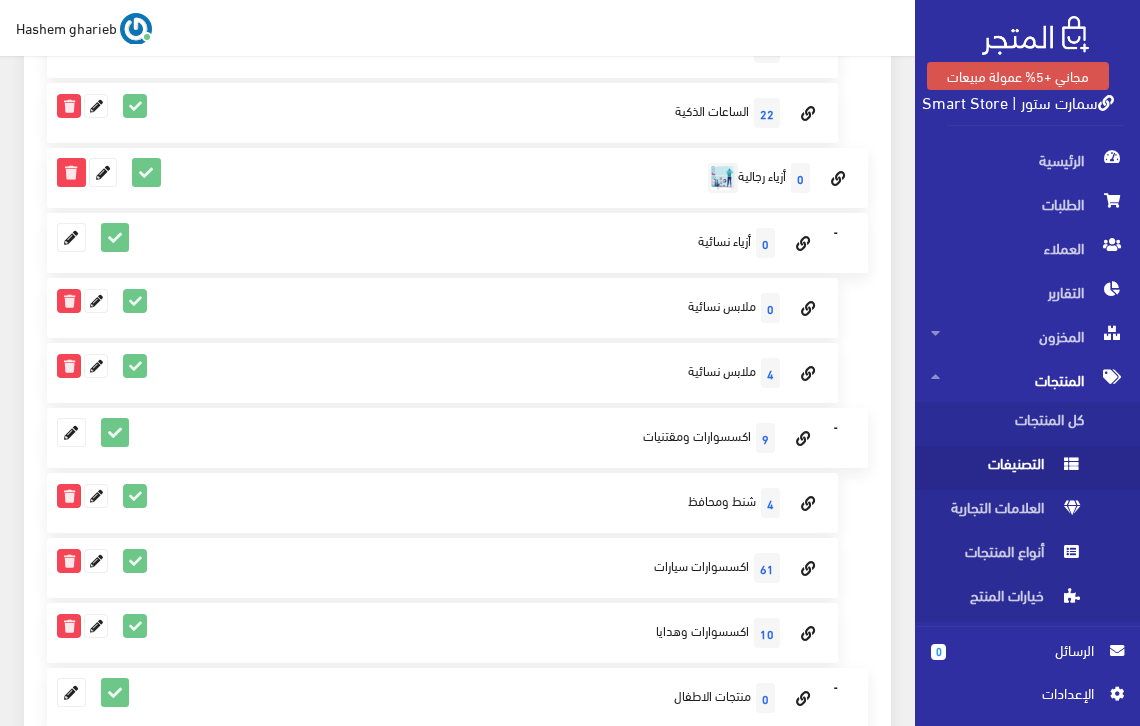scroll, scrollTop: 1667, scrollLeft: 0, axis: vertical 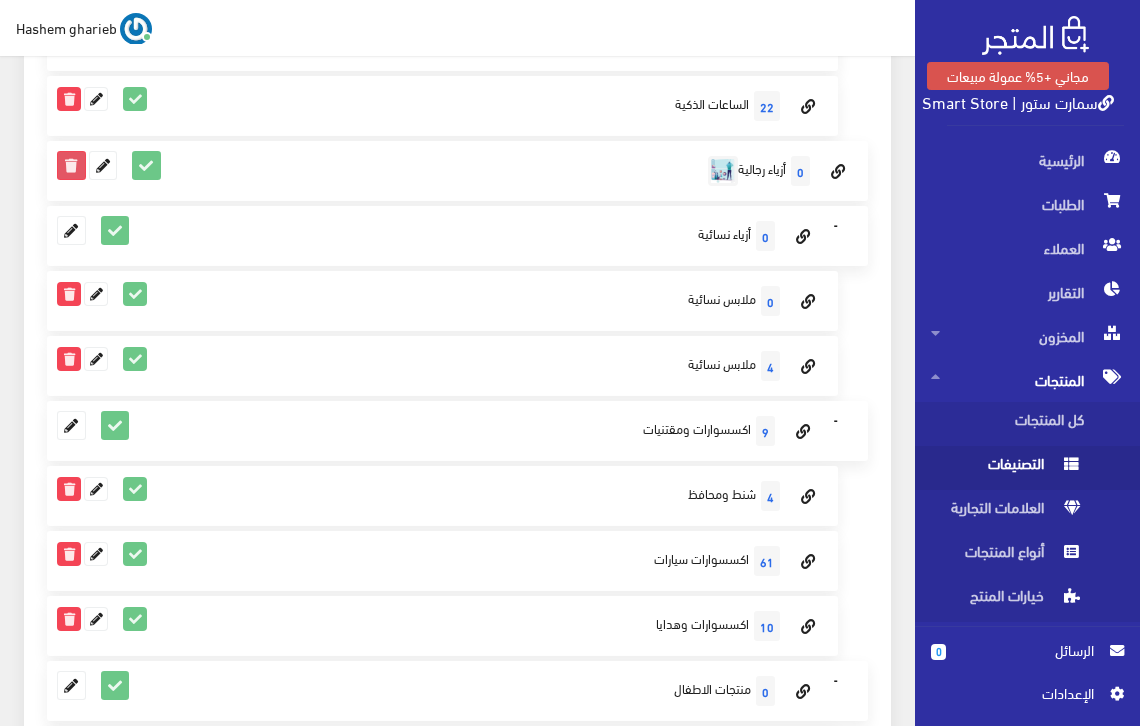 click at bounding box center [71, 165] 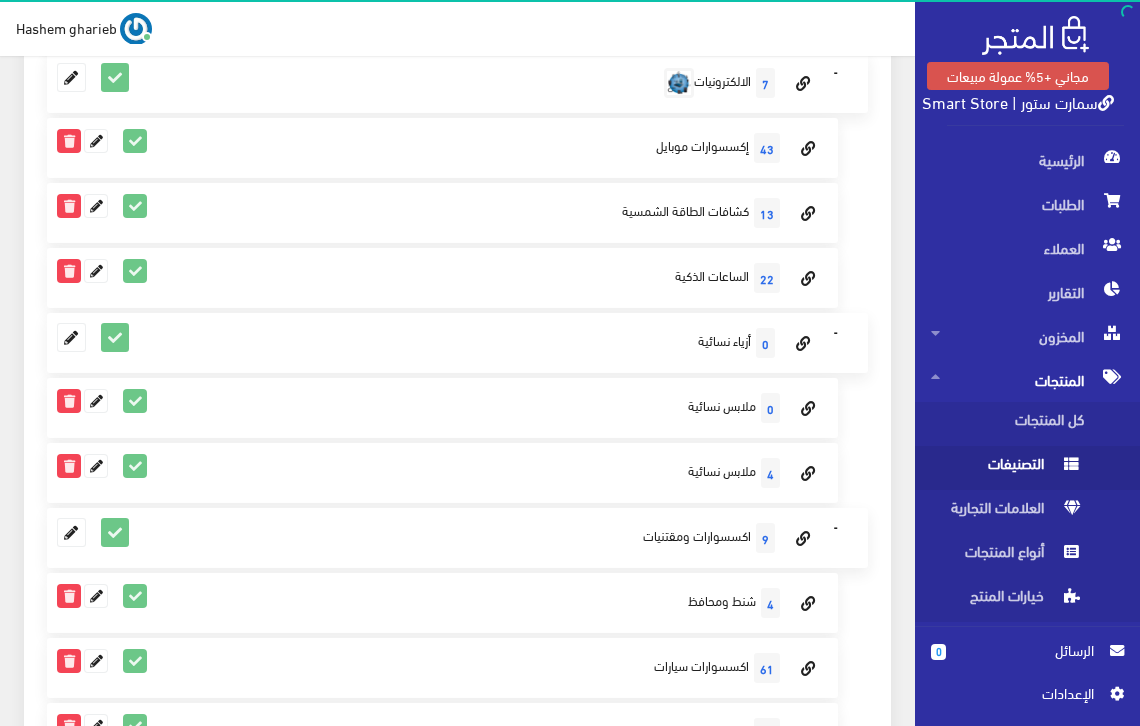 scroll, scrollTop: 1667, scrollLeft: 0, axis: vertical 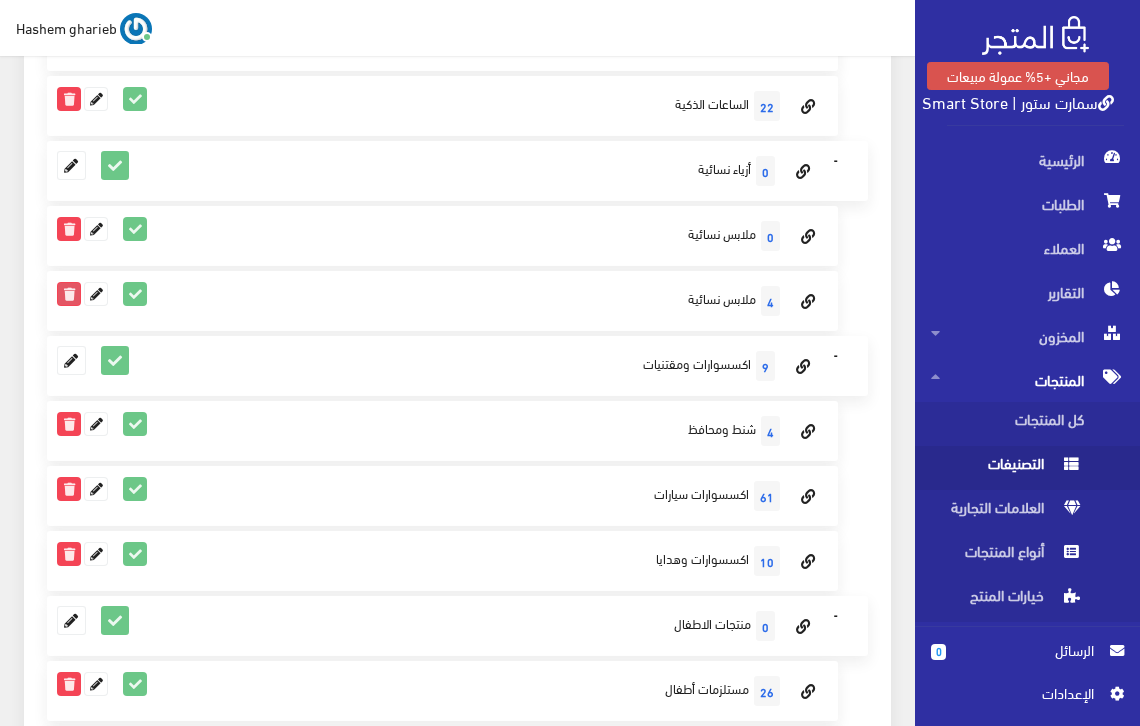 click at bounding box center [69, 294] 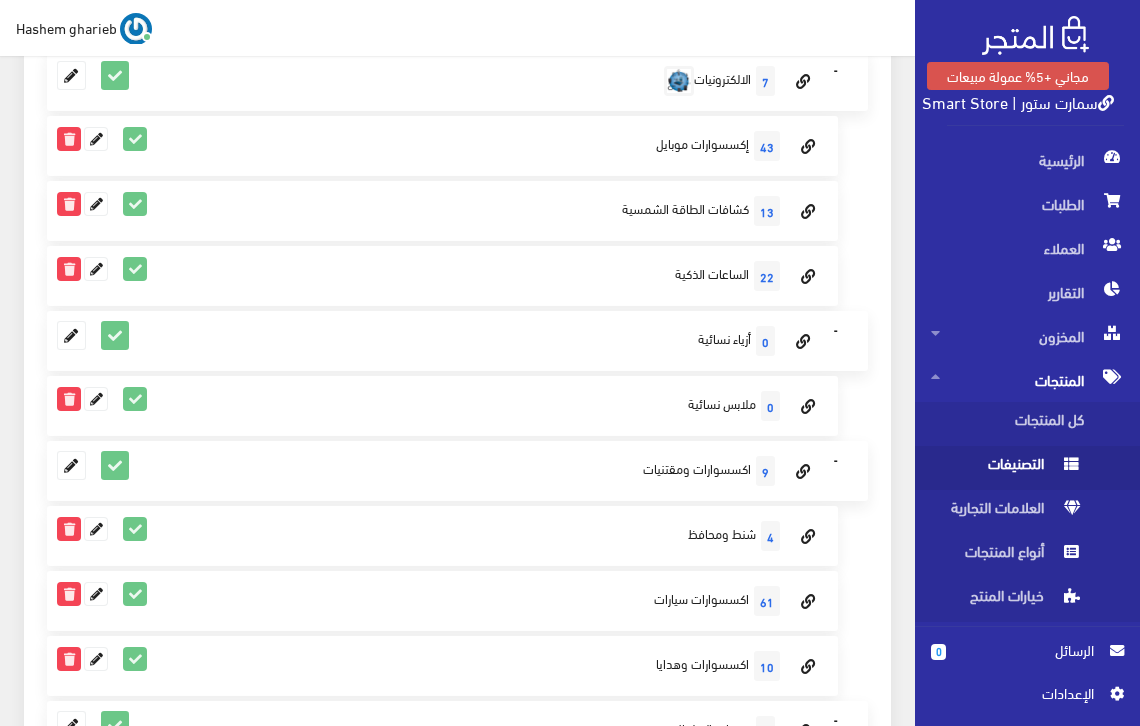 scroll, scrollTop: 1533, scrollLeft: 0, axis: vertical 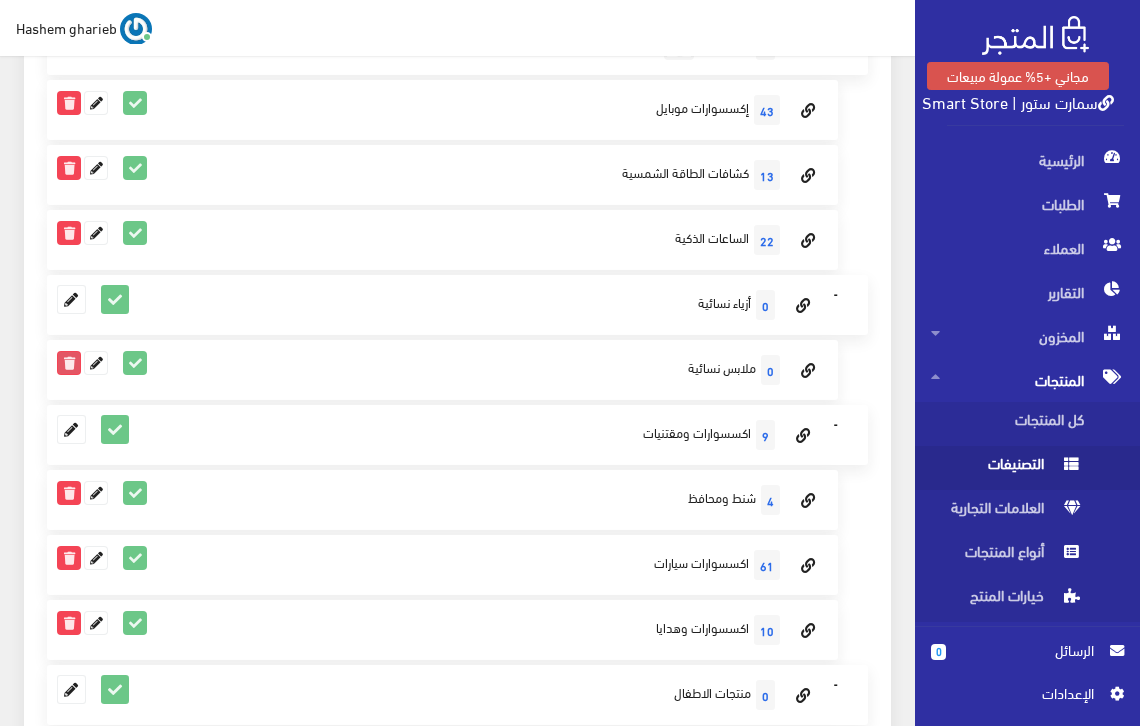 click at bounding box center (69, 363) 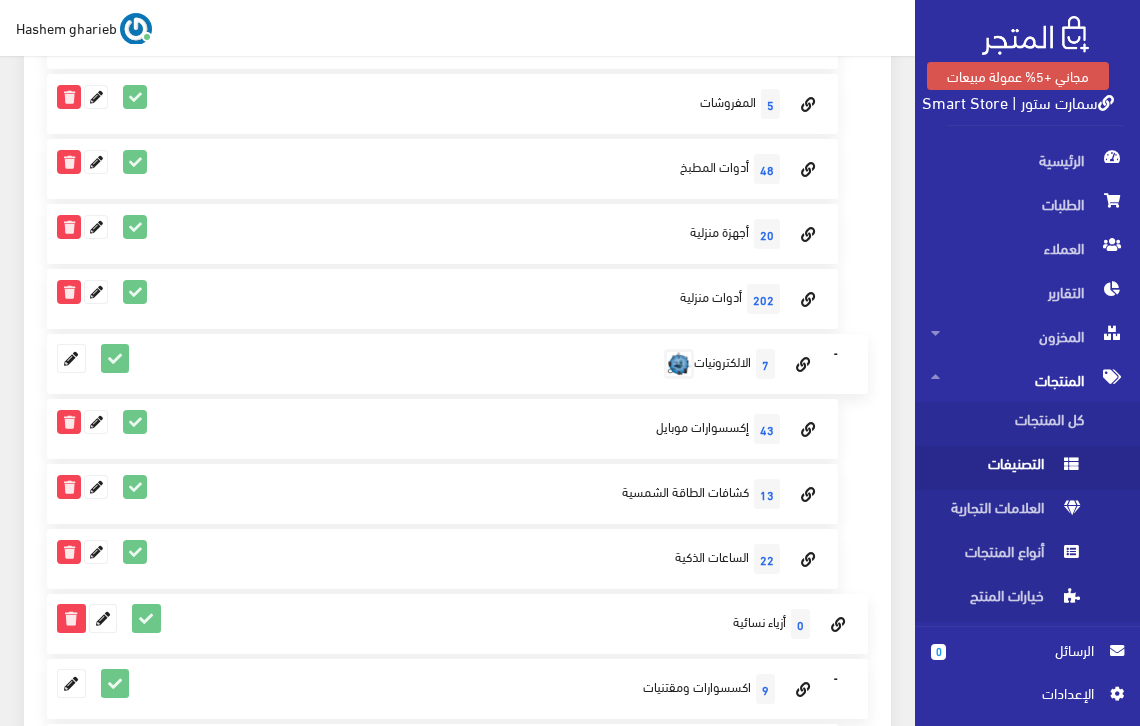 scroll, scrollTop: 1533, scrollLeft: 0, axis: vertical 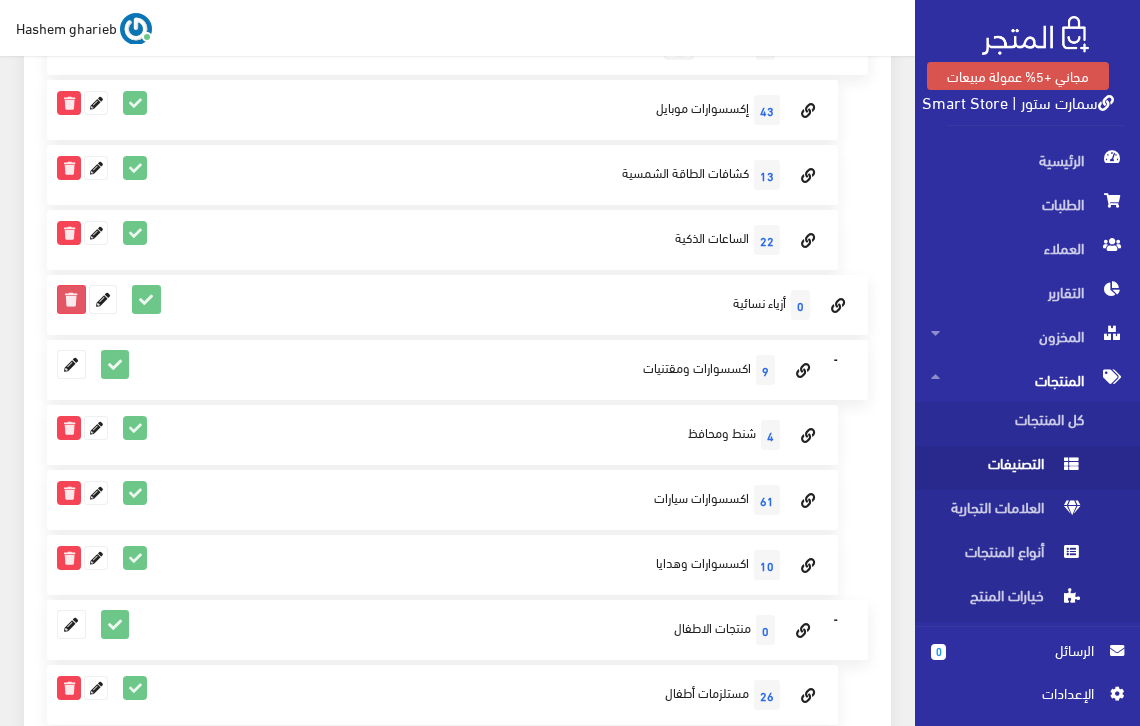 click at bounding box center (71, 299) 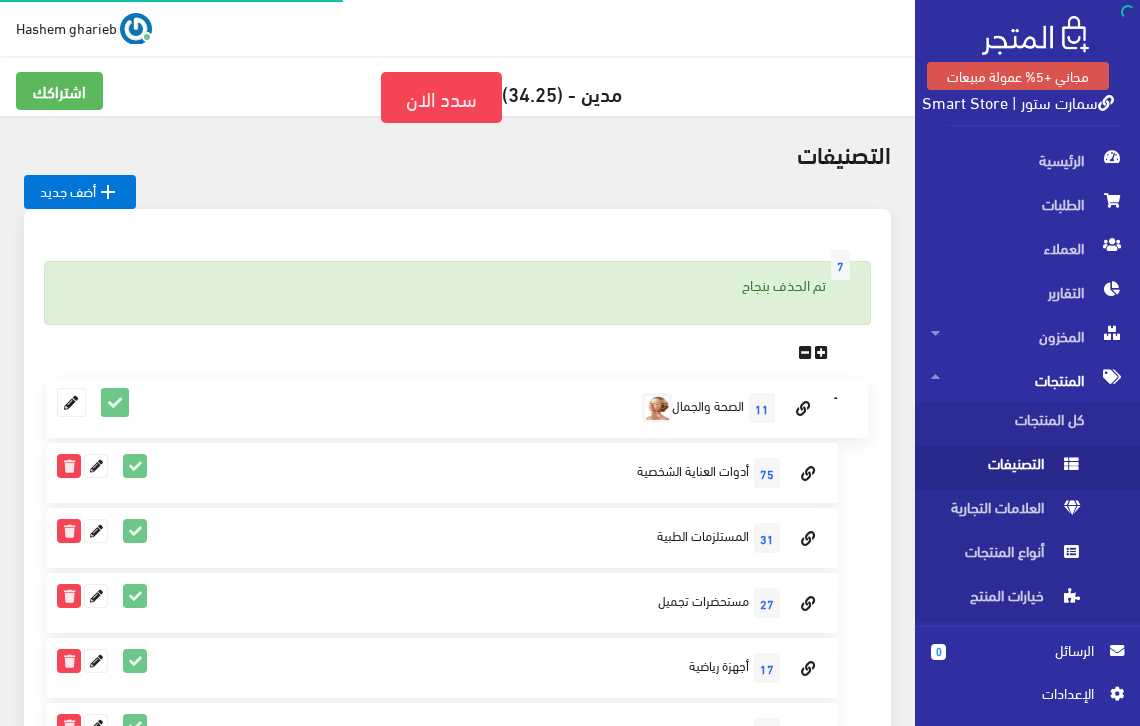 scroll, scrollTop: 0, scrollLeft: 0, axis: both 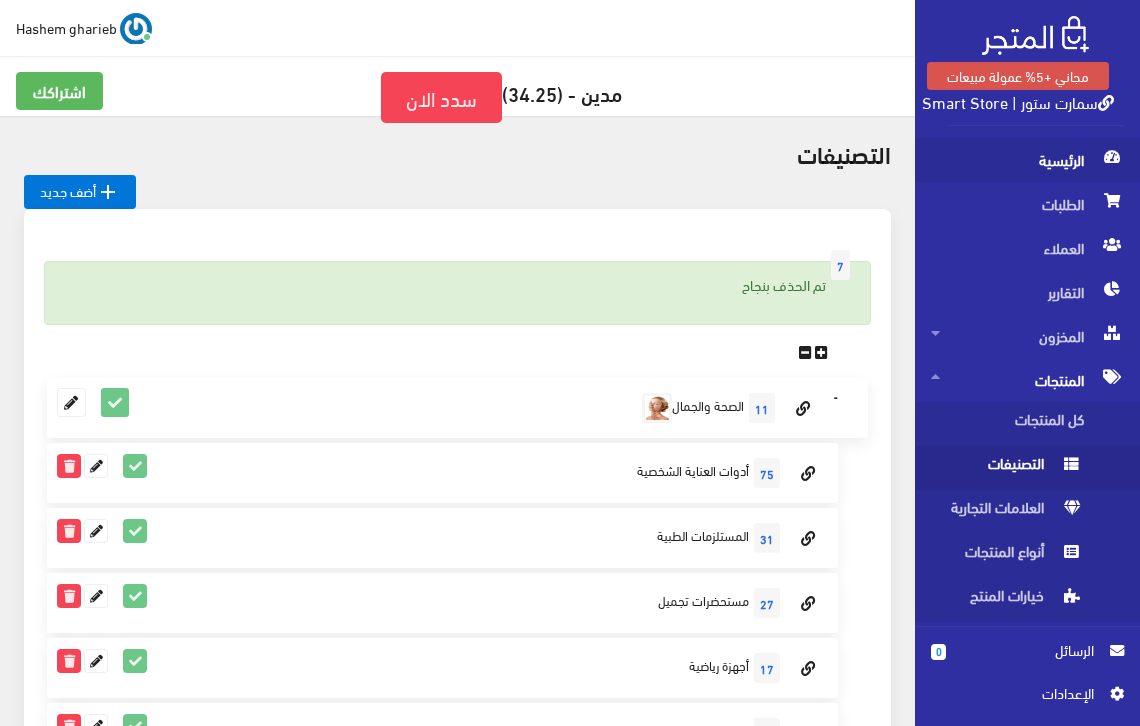 click on "الرئيسية" at bounding box center (1027, 160) 